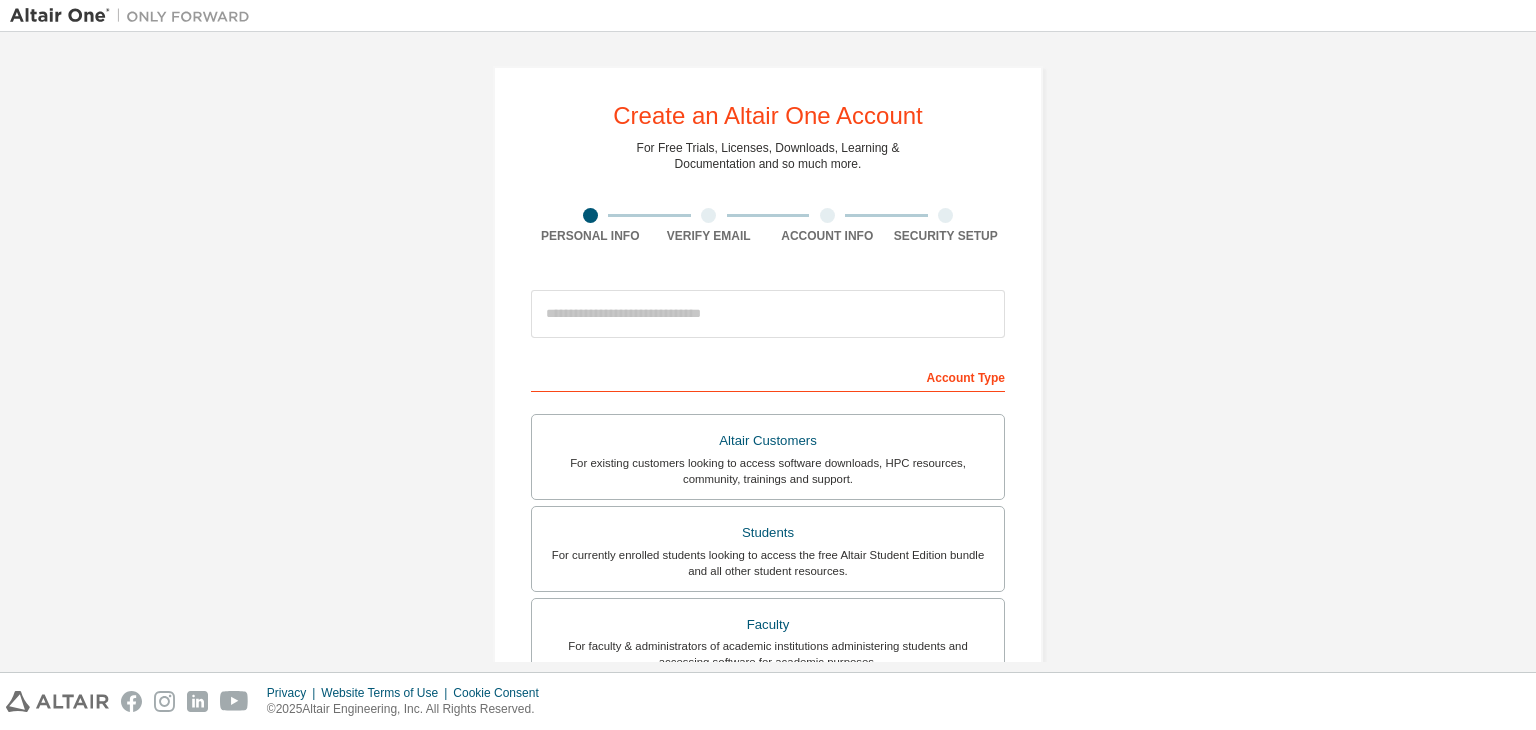 scroll, scrollTop: 0, scrollLeft: 0, axis: both 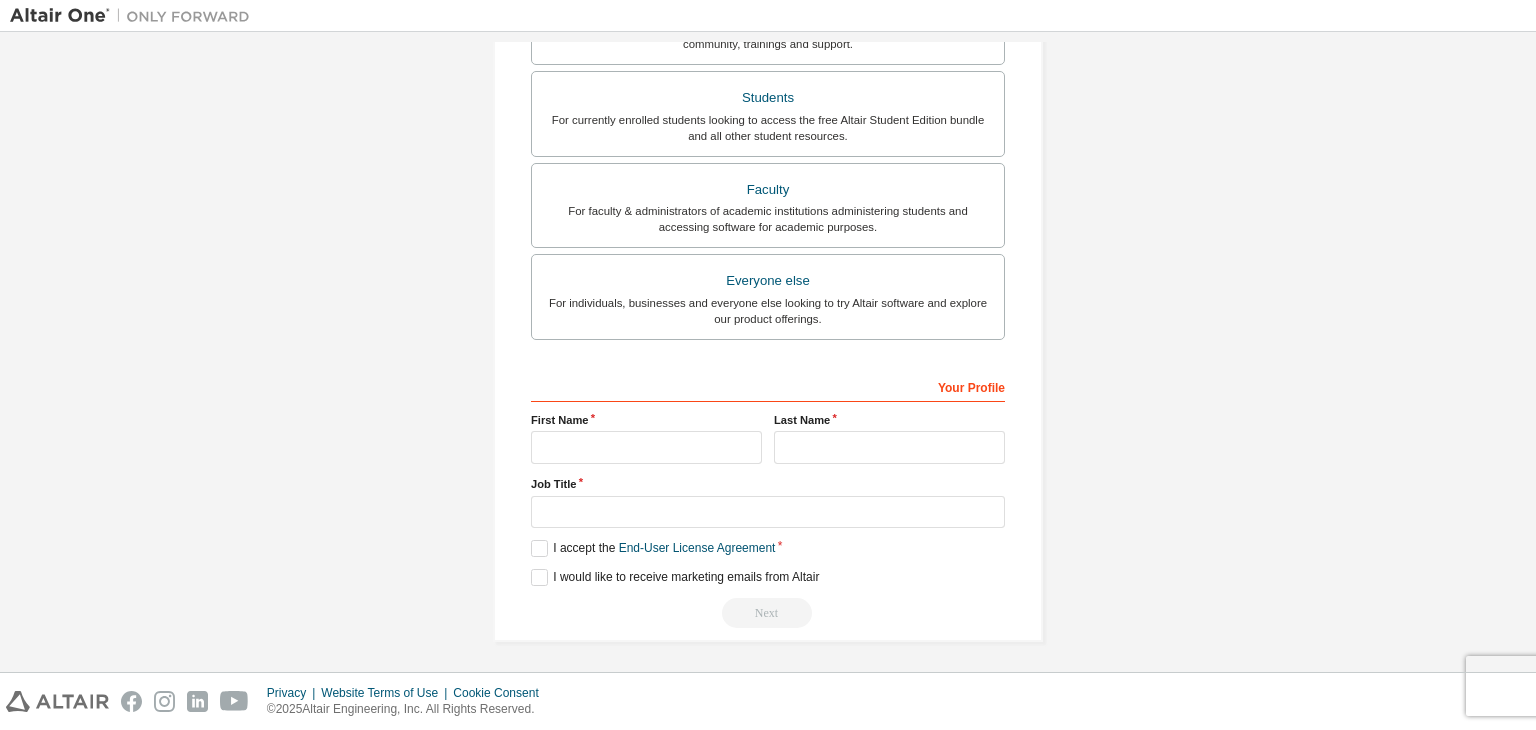 type on "*******" 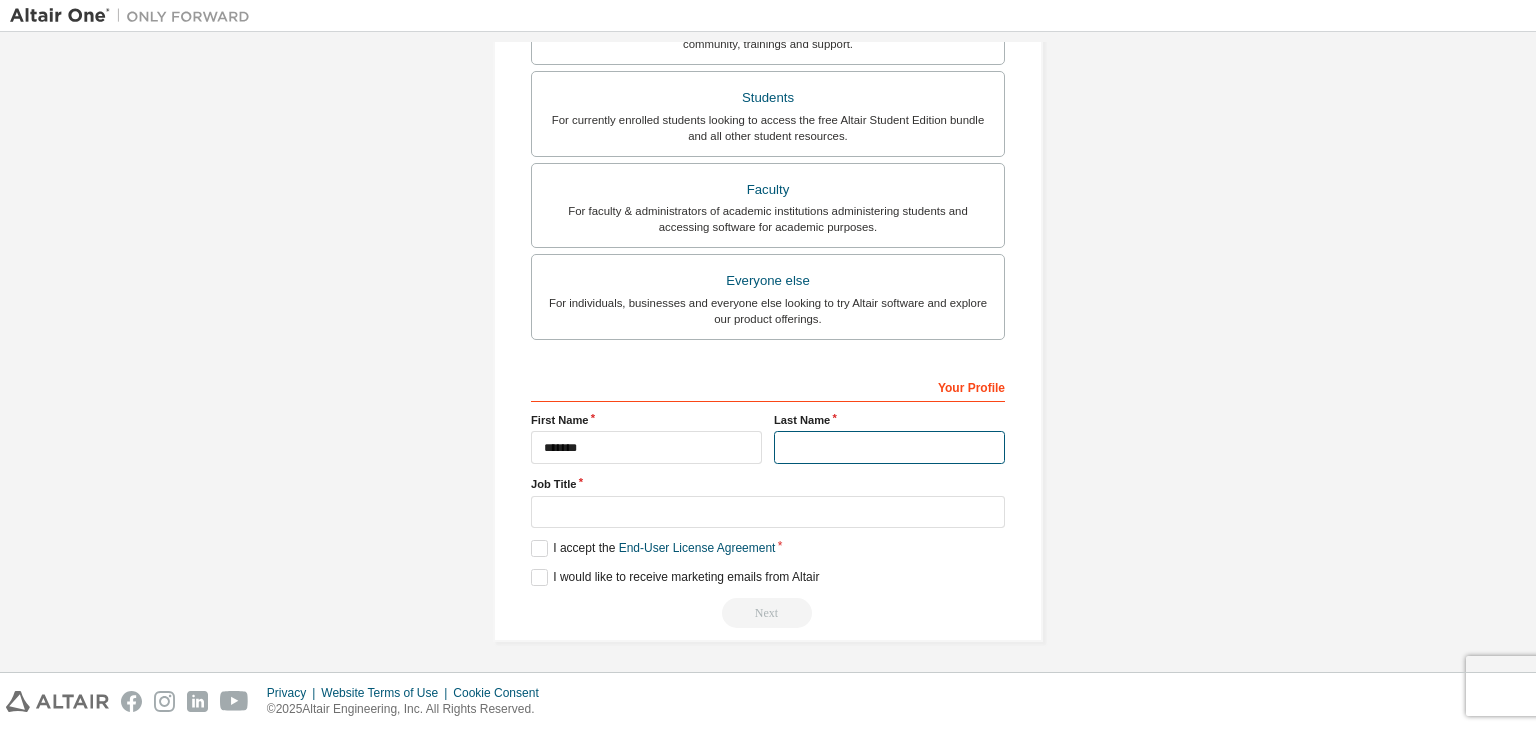 type on "********" 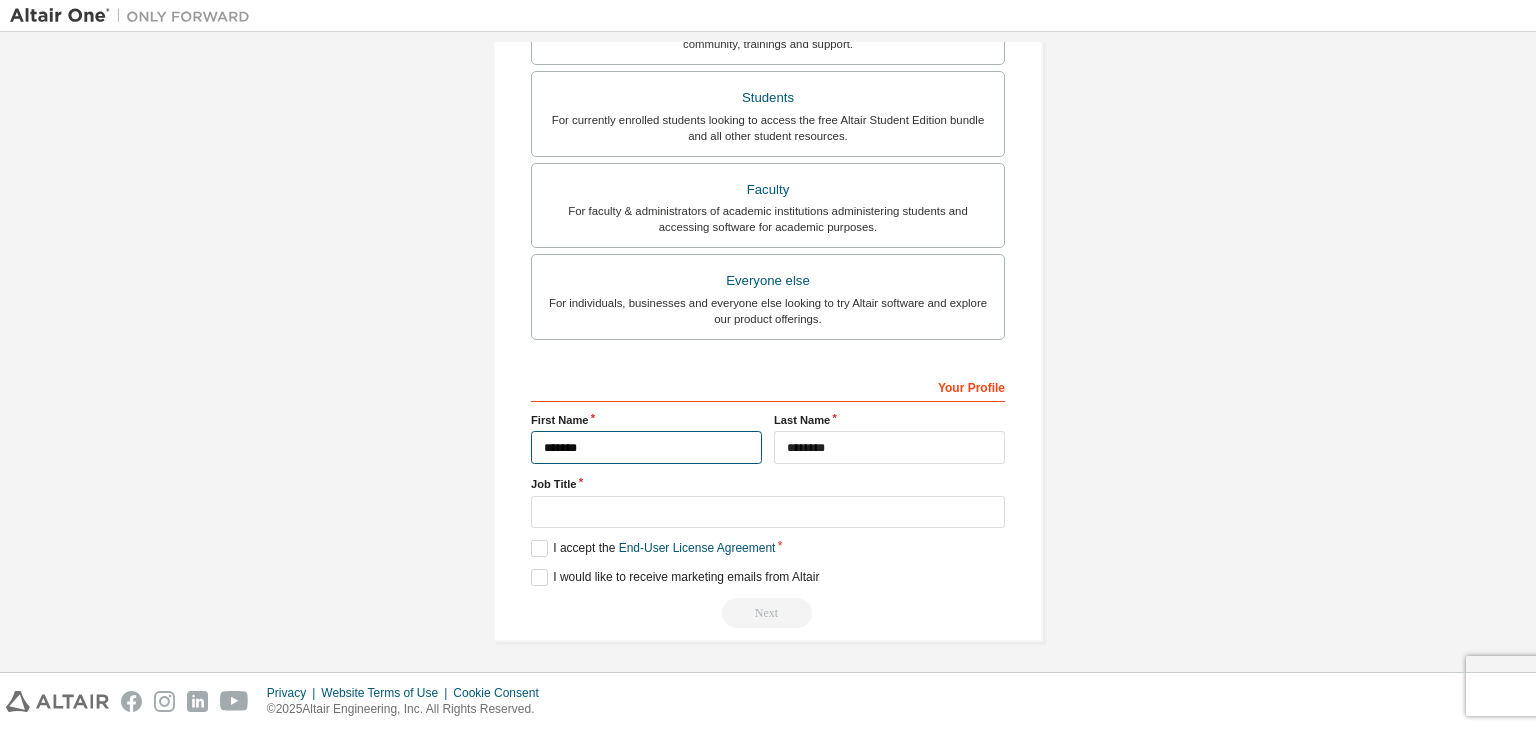 click on "*******" at bounding box center [646, 447] 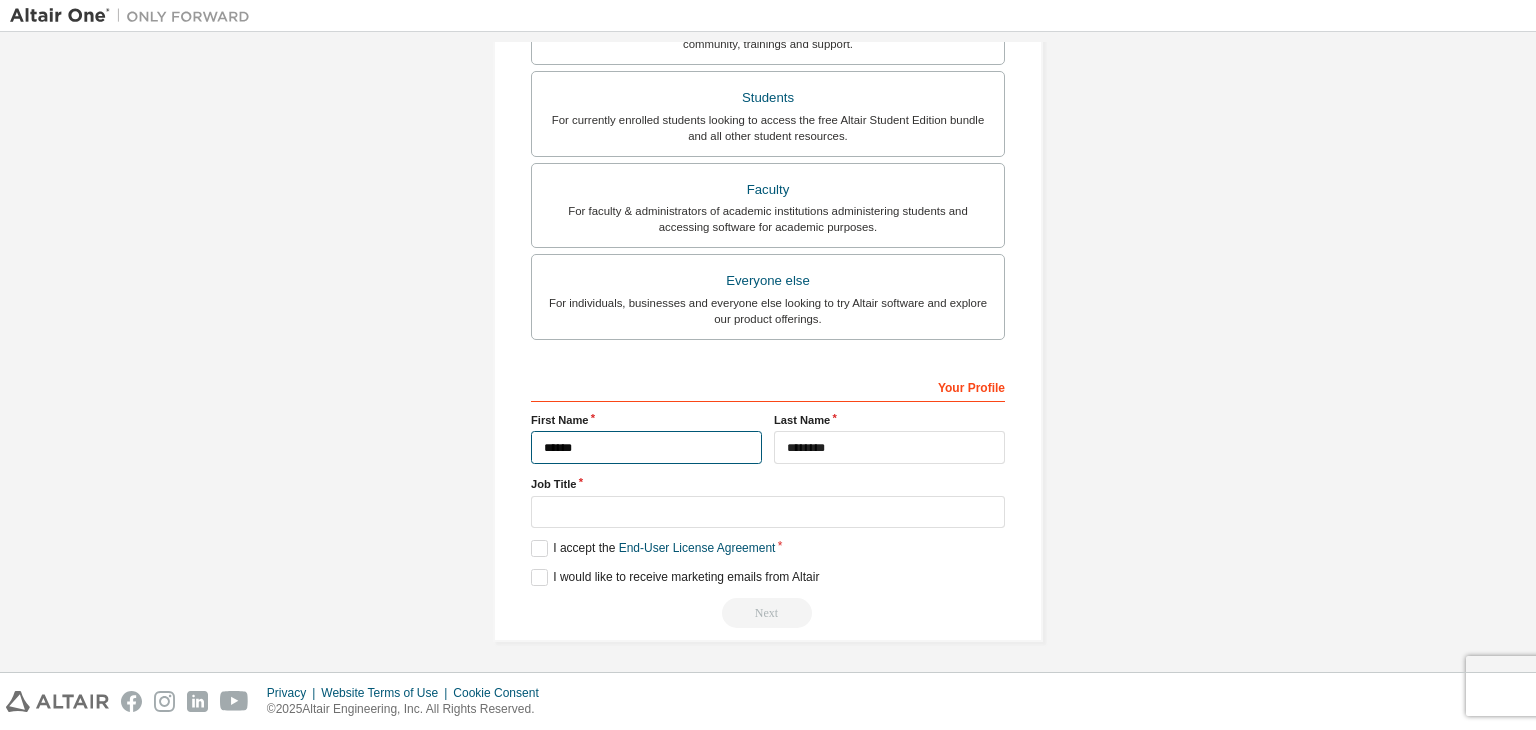 click on "******" at bounding box center [646, 447] 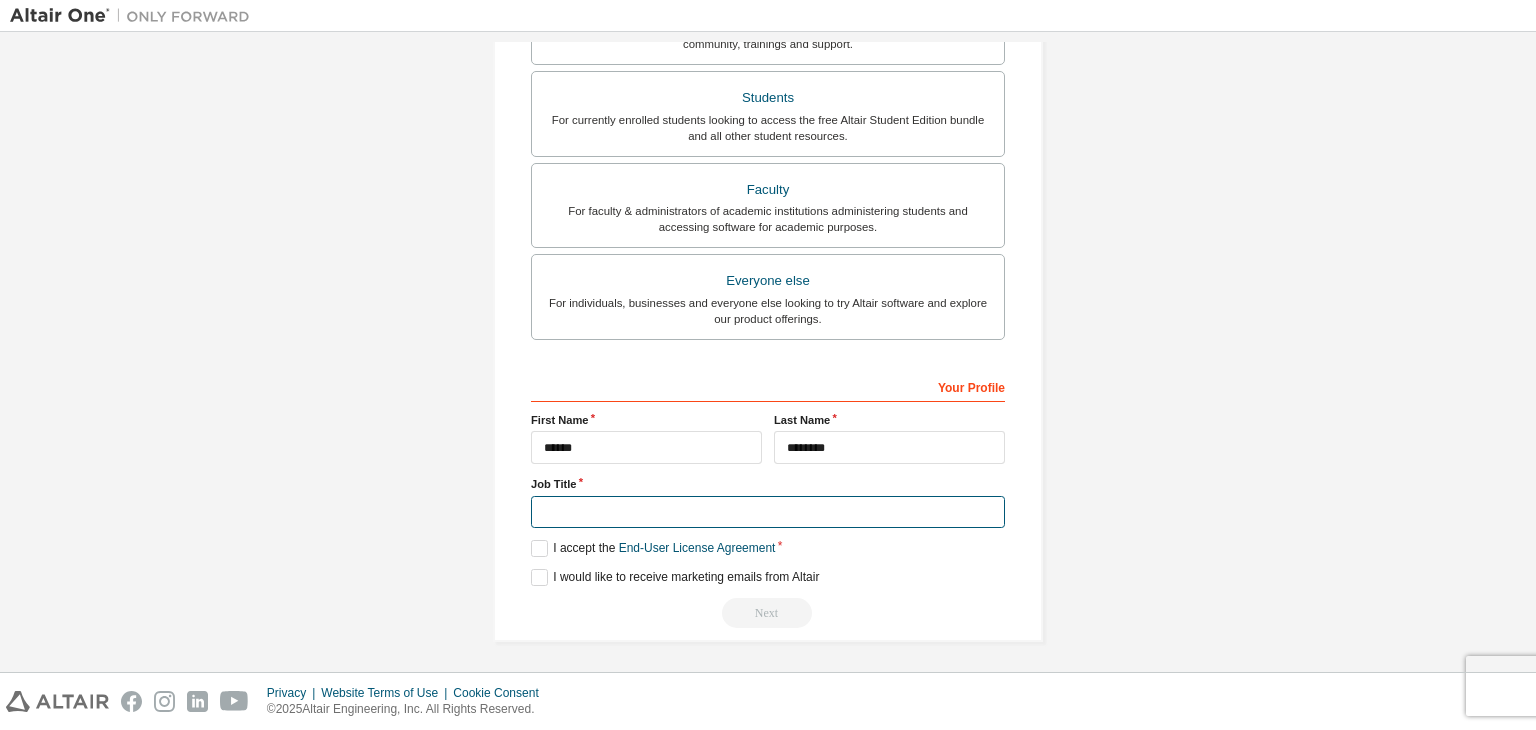 click at bounding box center (768, 512) 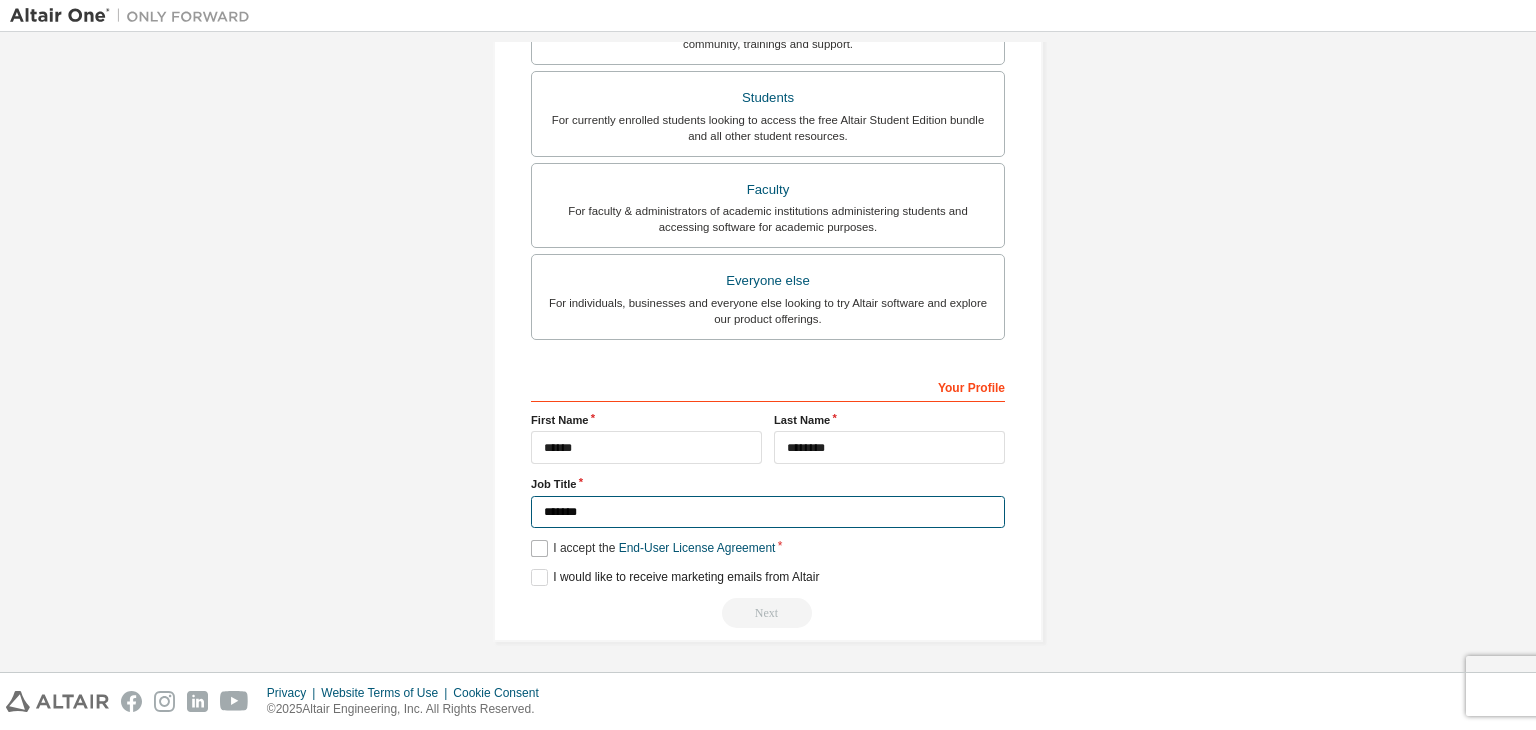type on "*******" 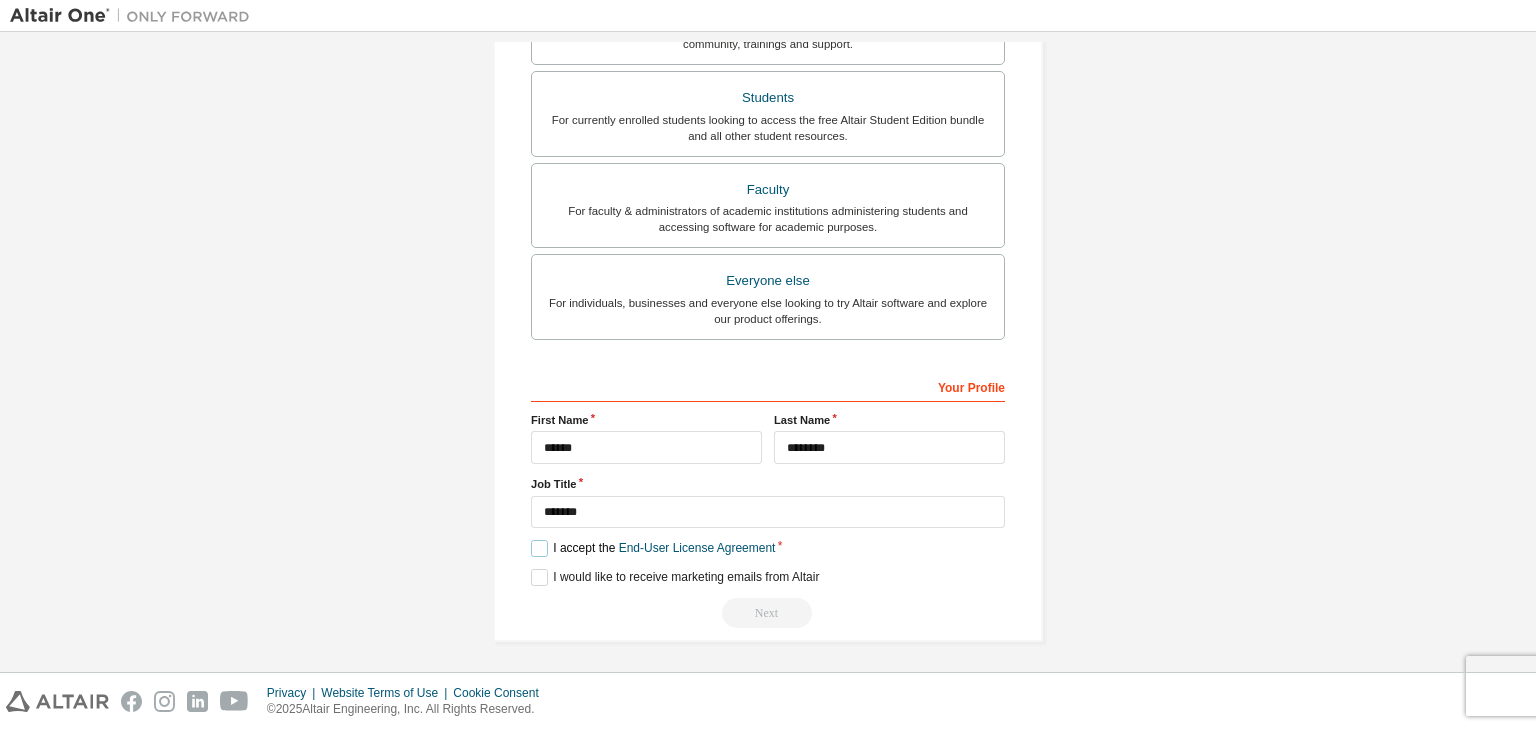 click on "I accept the    End-User License Agreement" at bounding box center [653, 548] 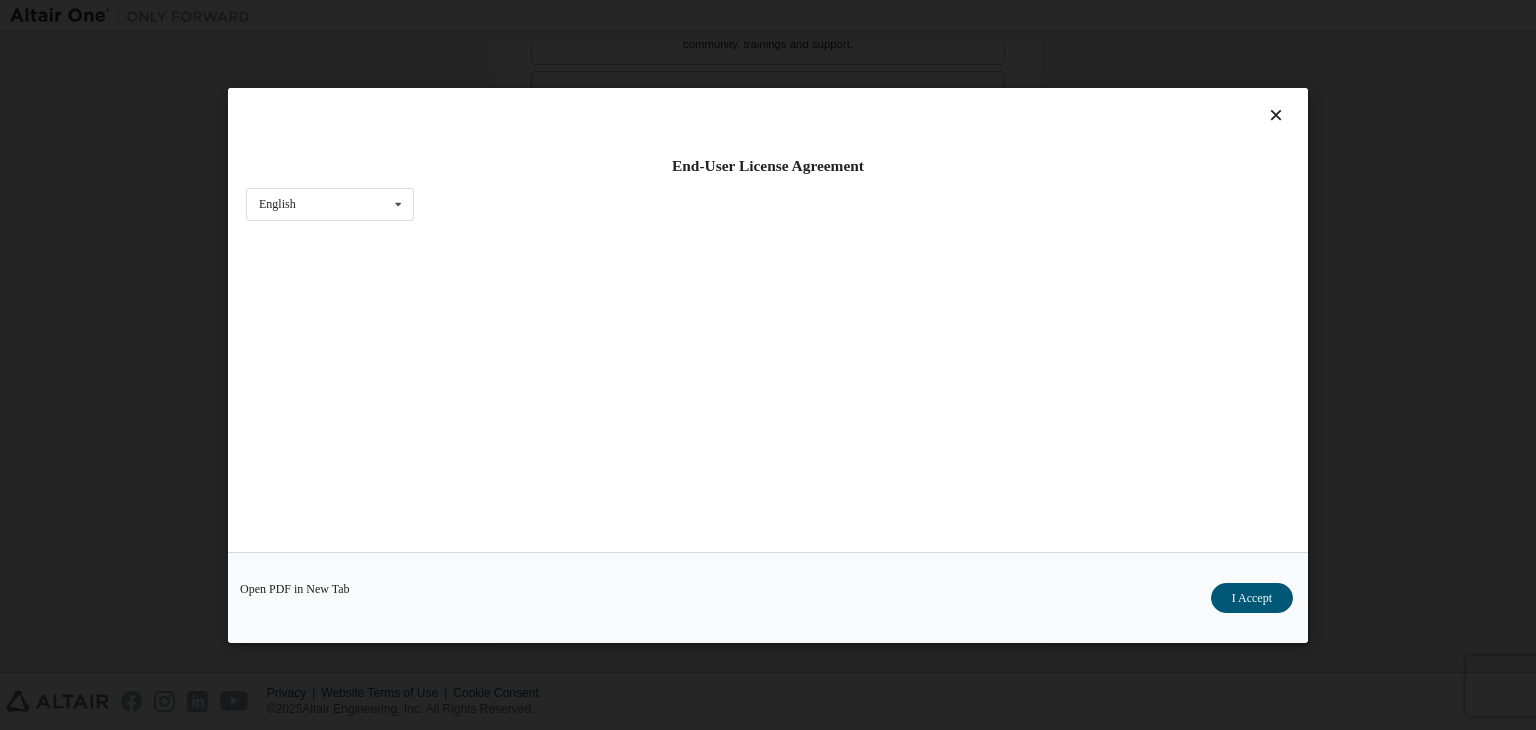 scroll, scrollTop: 32, scrollLeft: 0, axis: vertical 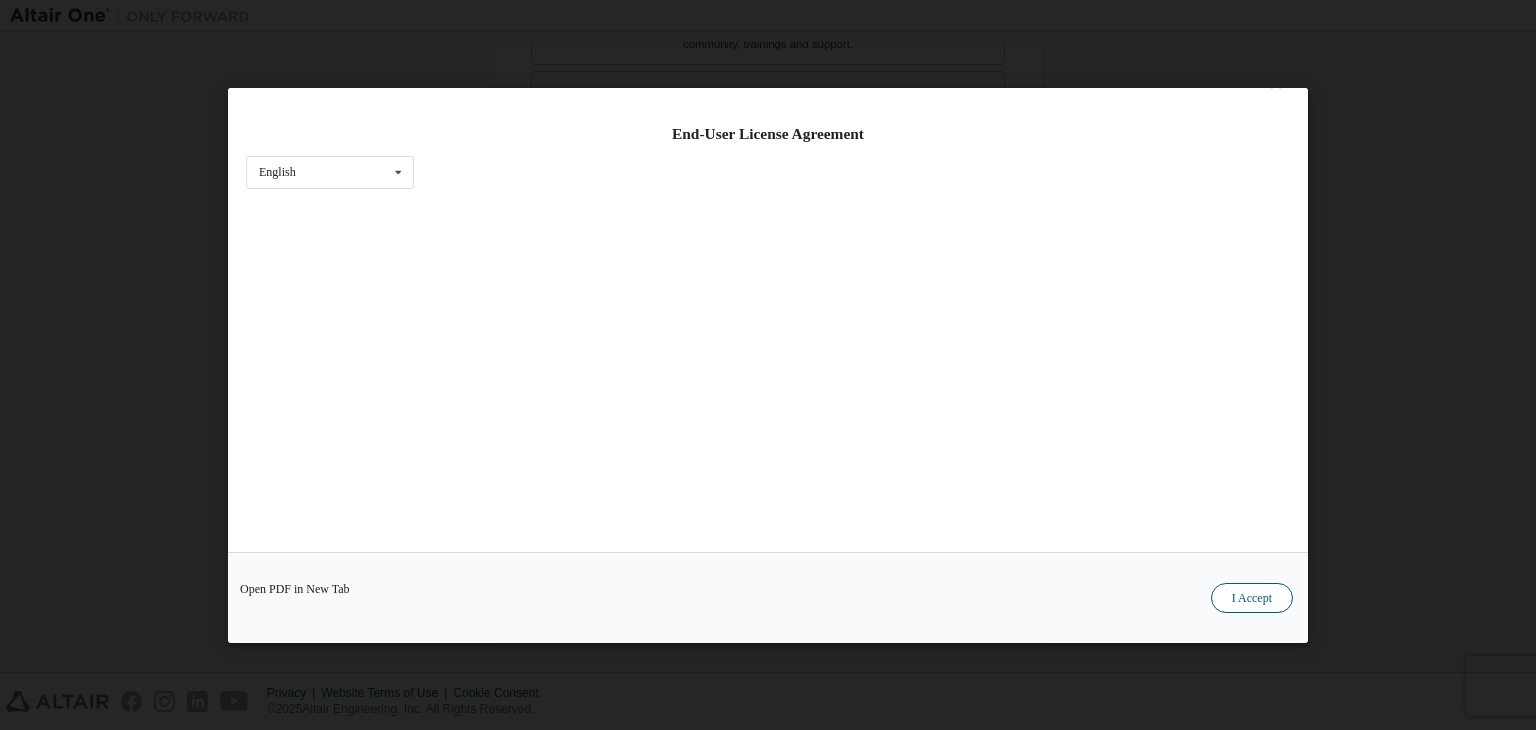 click on "I Accept" at bounding box center [1252, 598] 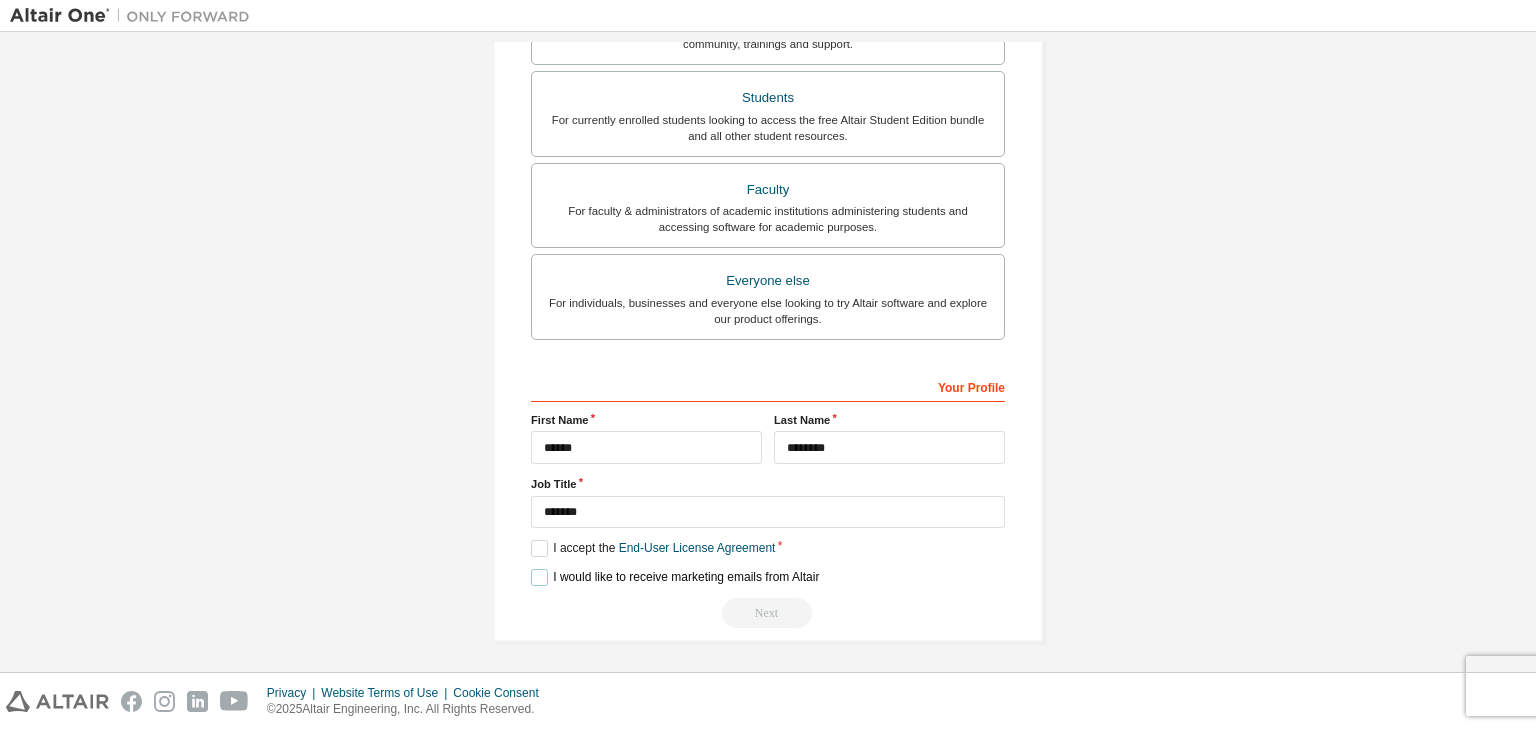click on "I would like to receive marketing emails from Altair" at bounding box center [675, 577] 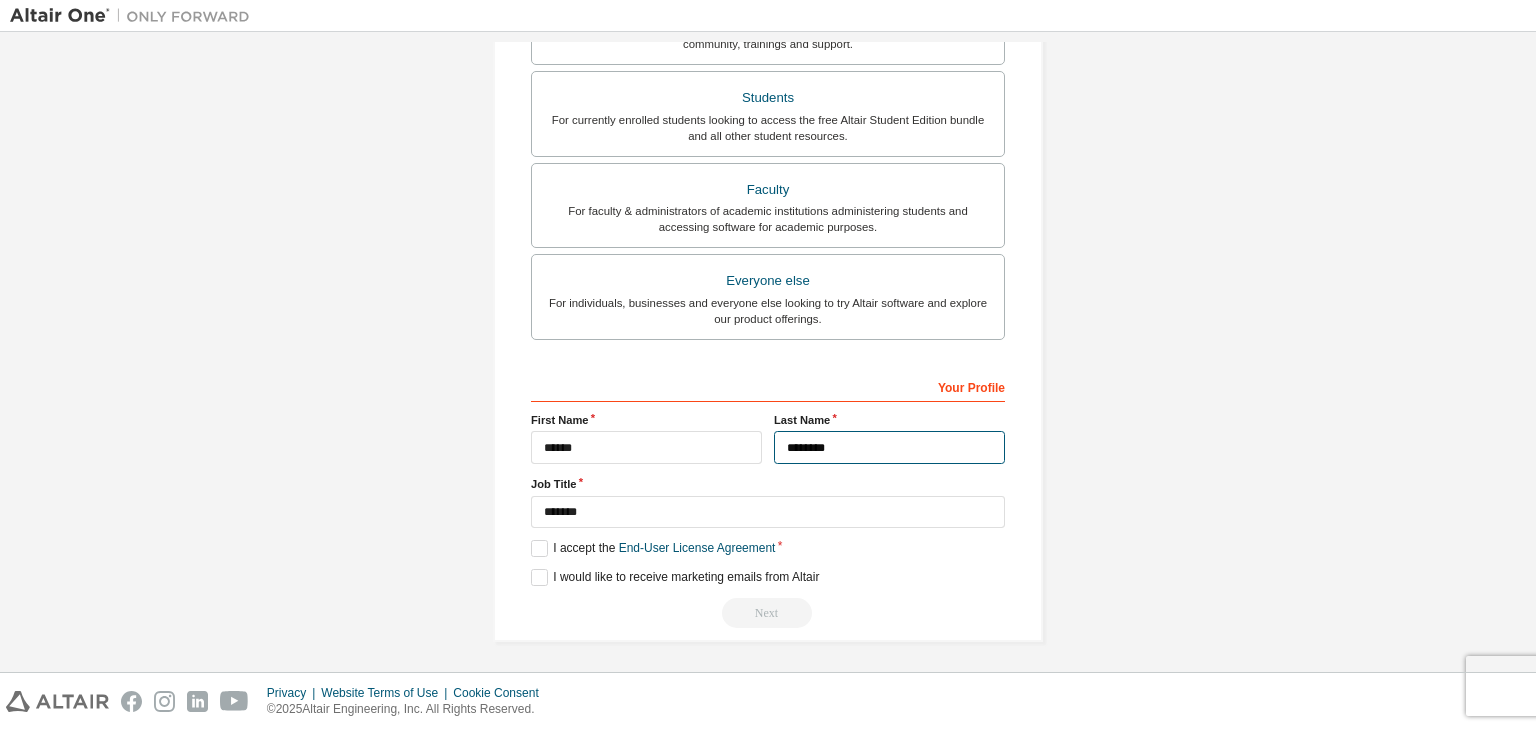 click on "********" at bounding box center (889, 447) 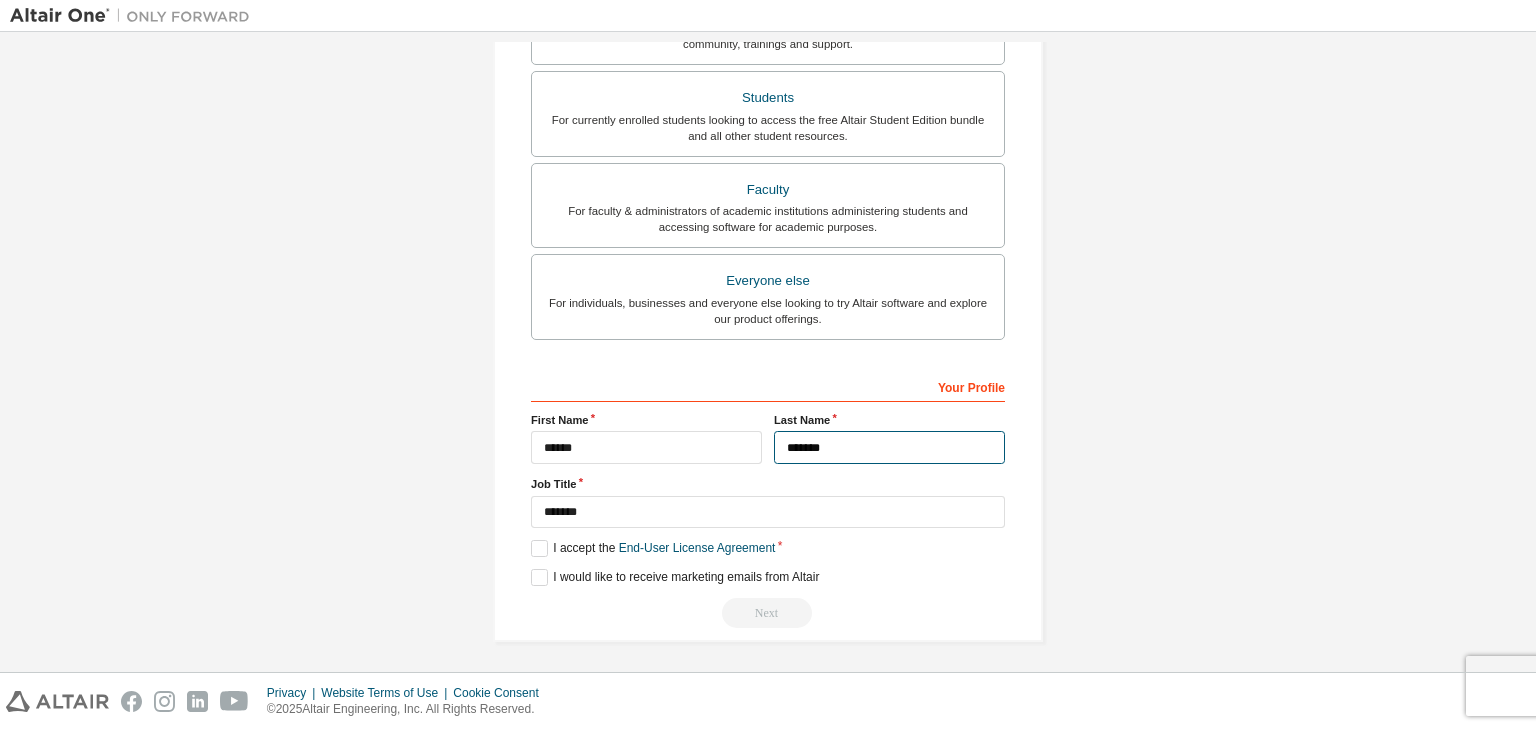 type on "********" 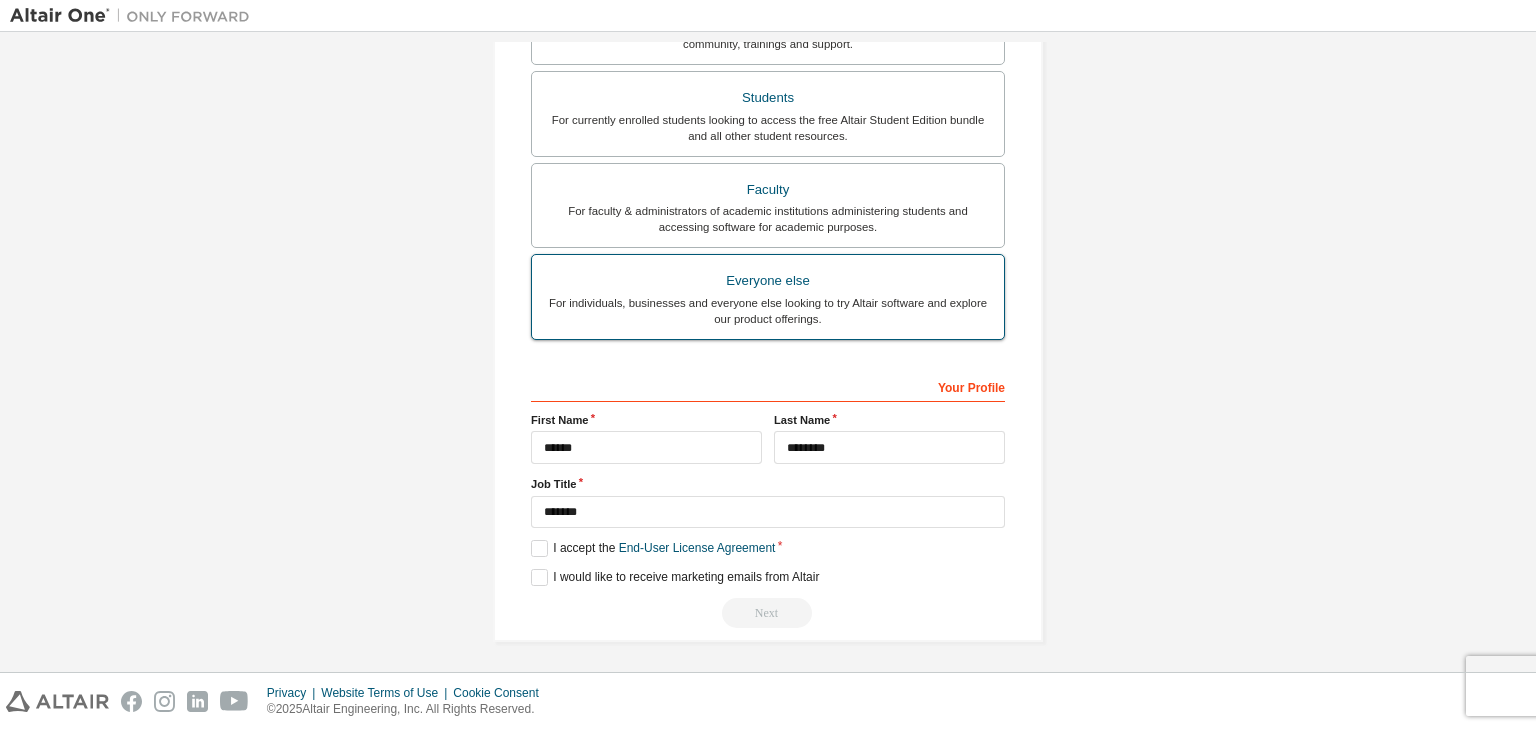 click on "For individuals, businesses and everyone else looking to try Altair software and explore our product offerings." at bounding box center (768, 311) 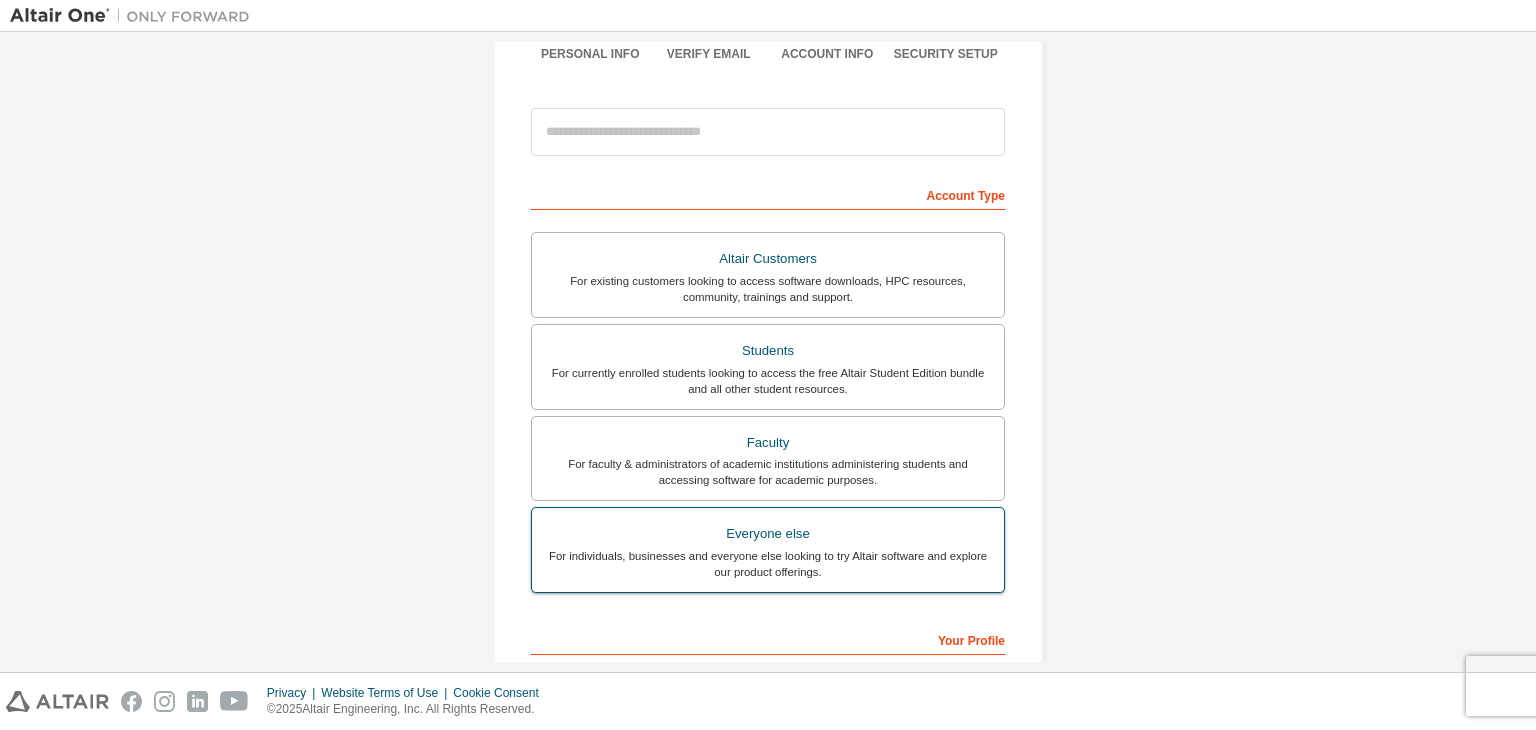 scroll, scrollTop: 0, scrollLeft: 0, axis: both 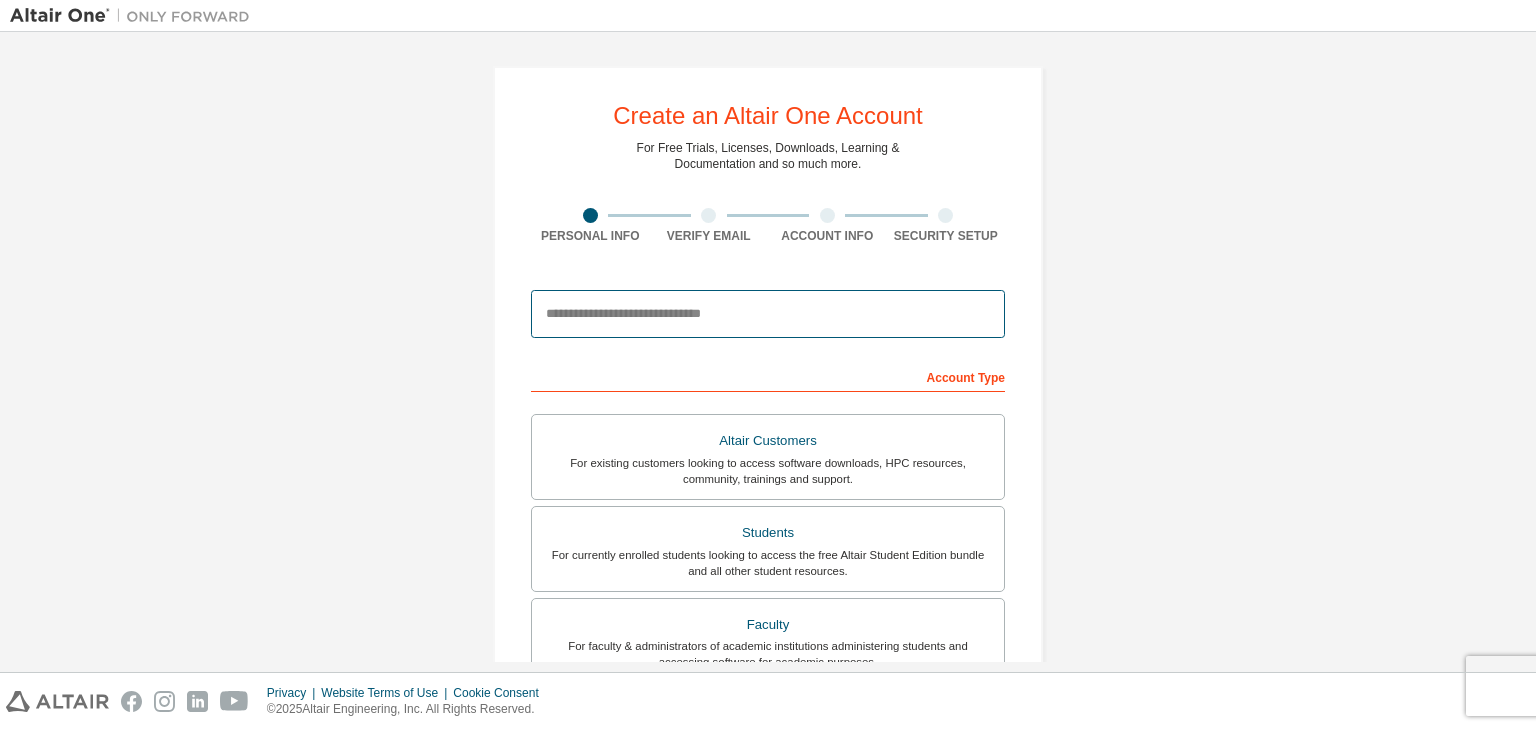 click at bounding box center (768, 314) 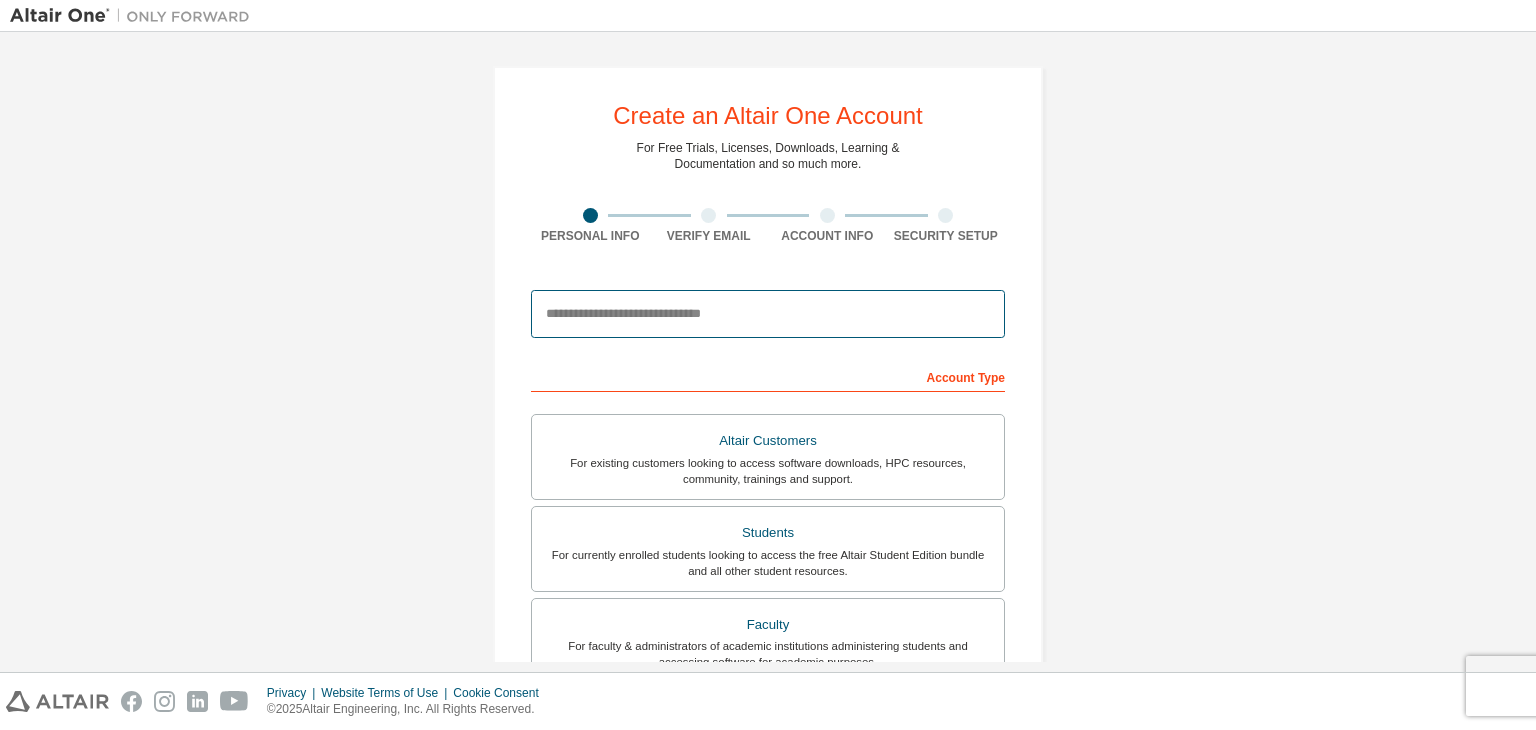 type on "**********" 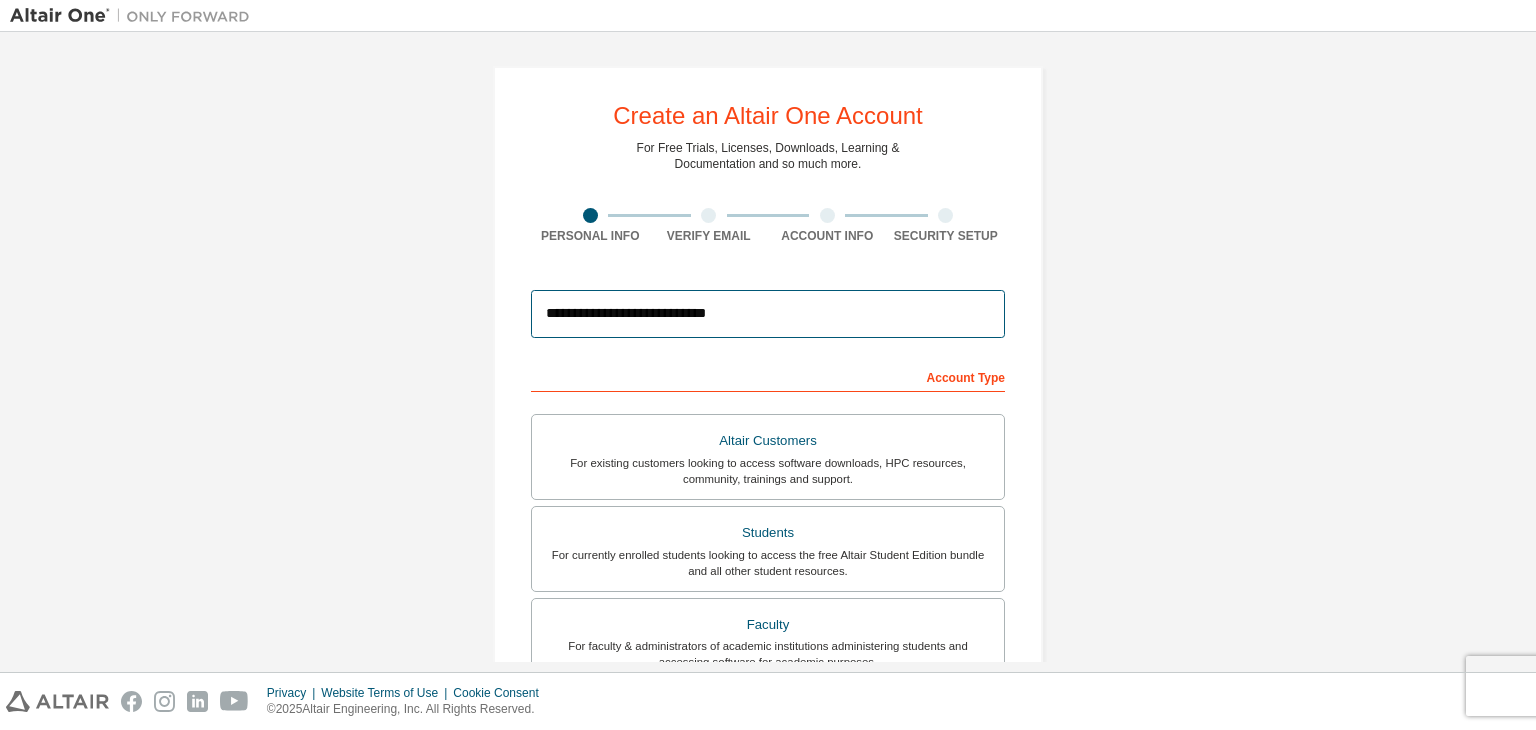 scroll, scrollTop: 435, scrollLeft: 0, axis: vertical 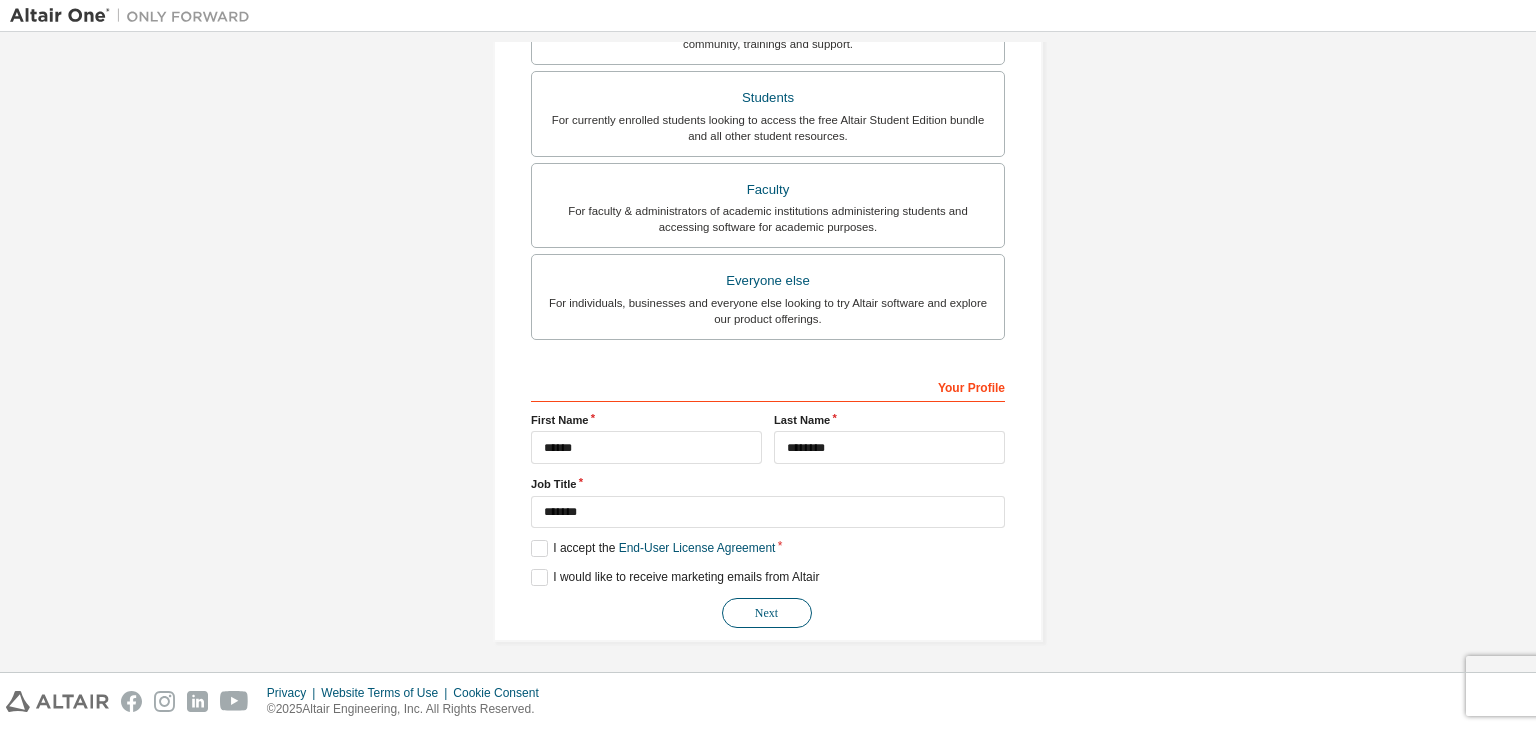 click on "Next" at bounding box center [767, 613] 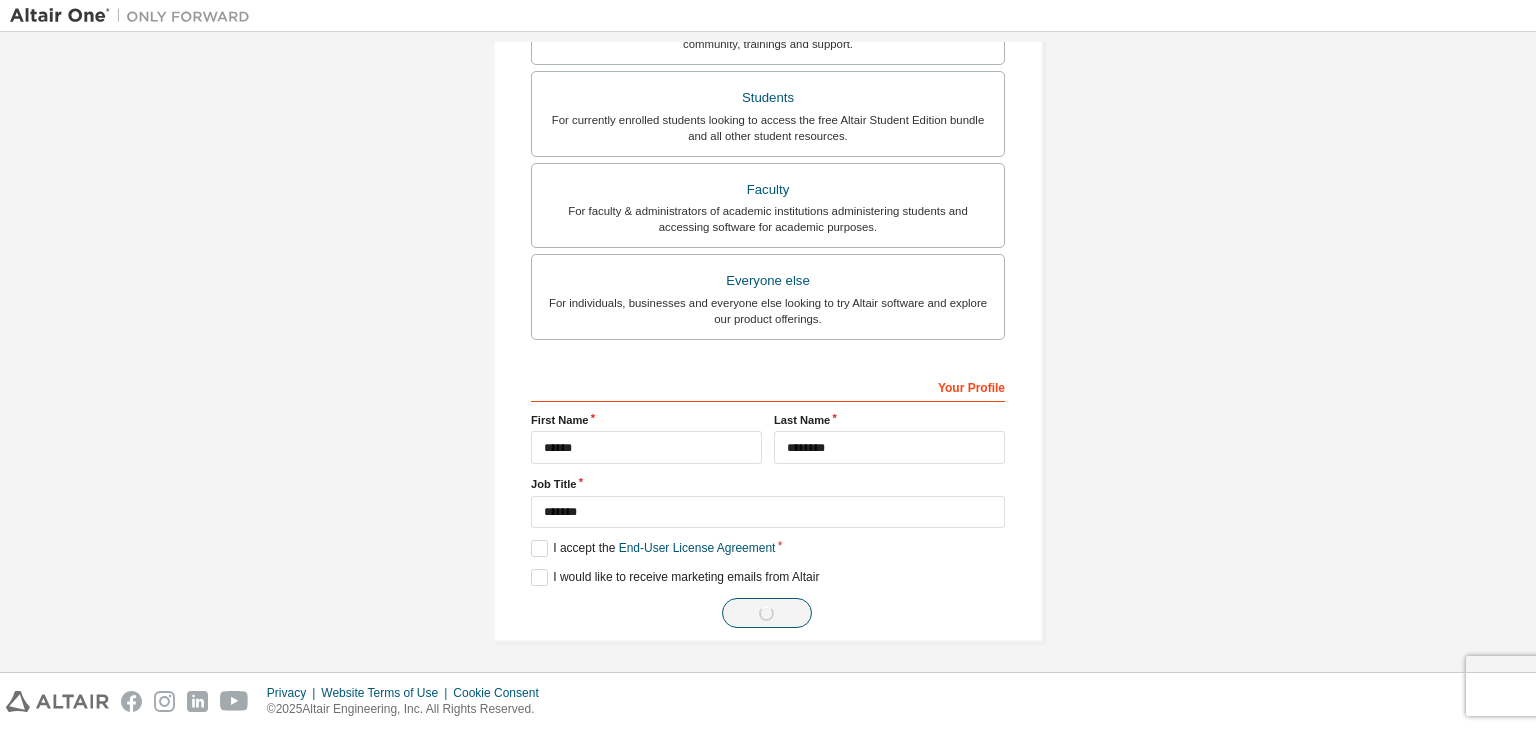 scroll, scrollTop: 0, scrollLeft: 0, axis: both 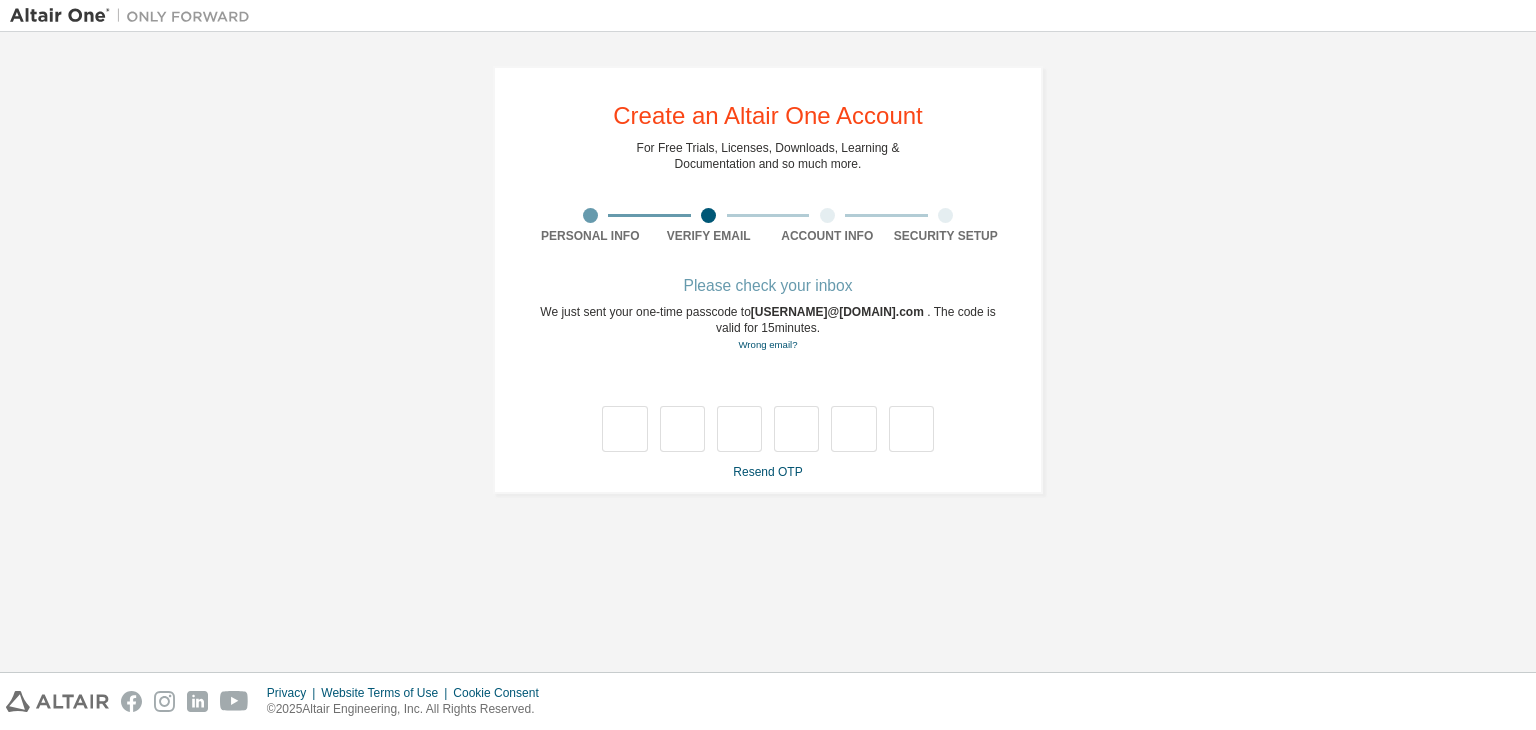 type on "*" 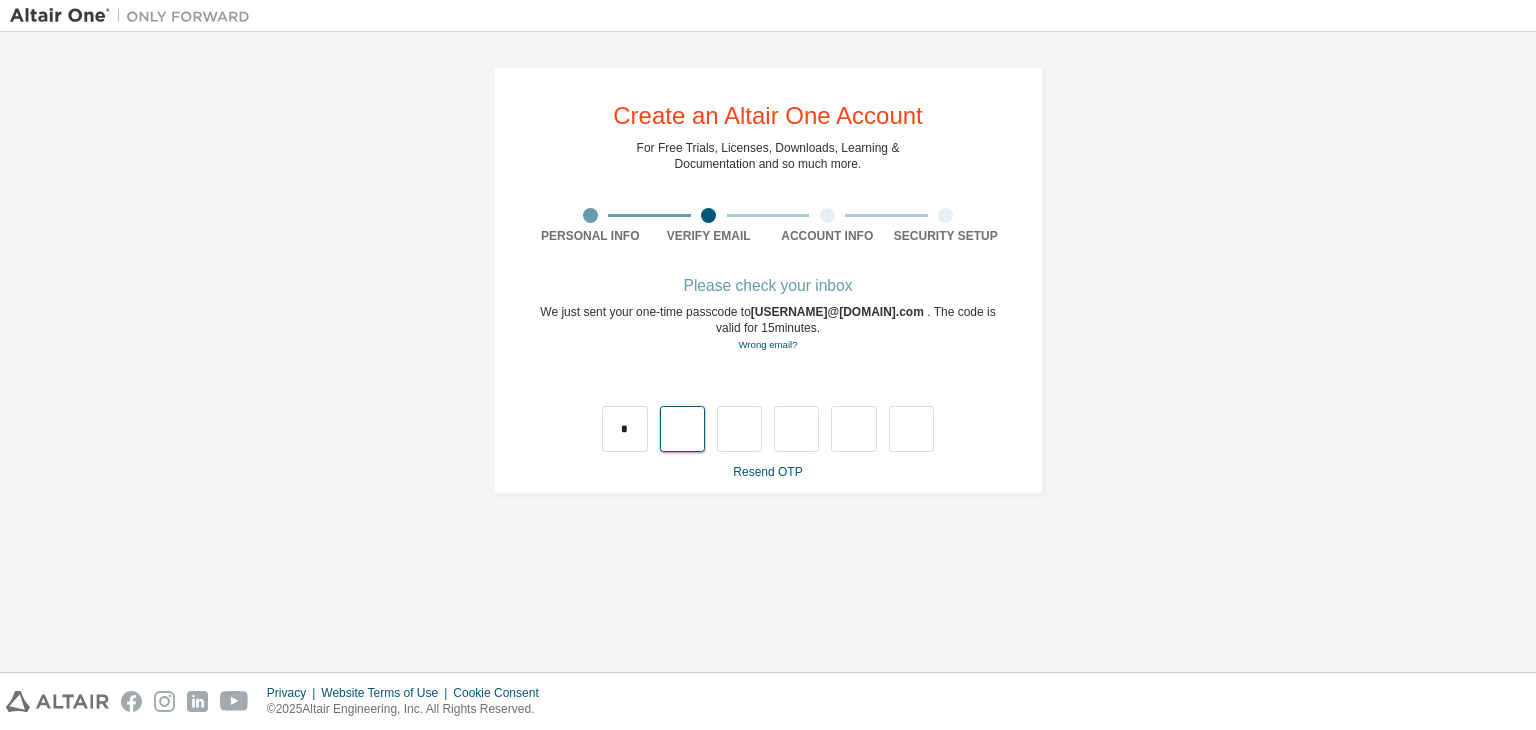 type on "*" 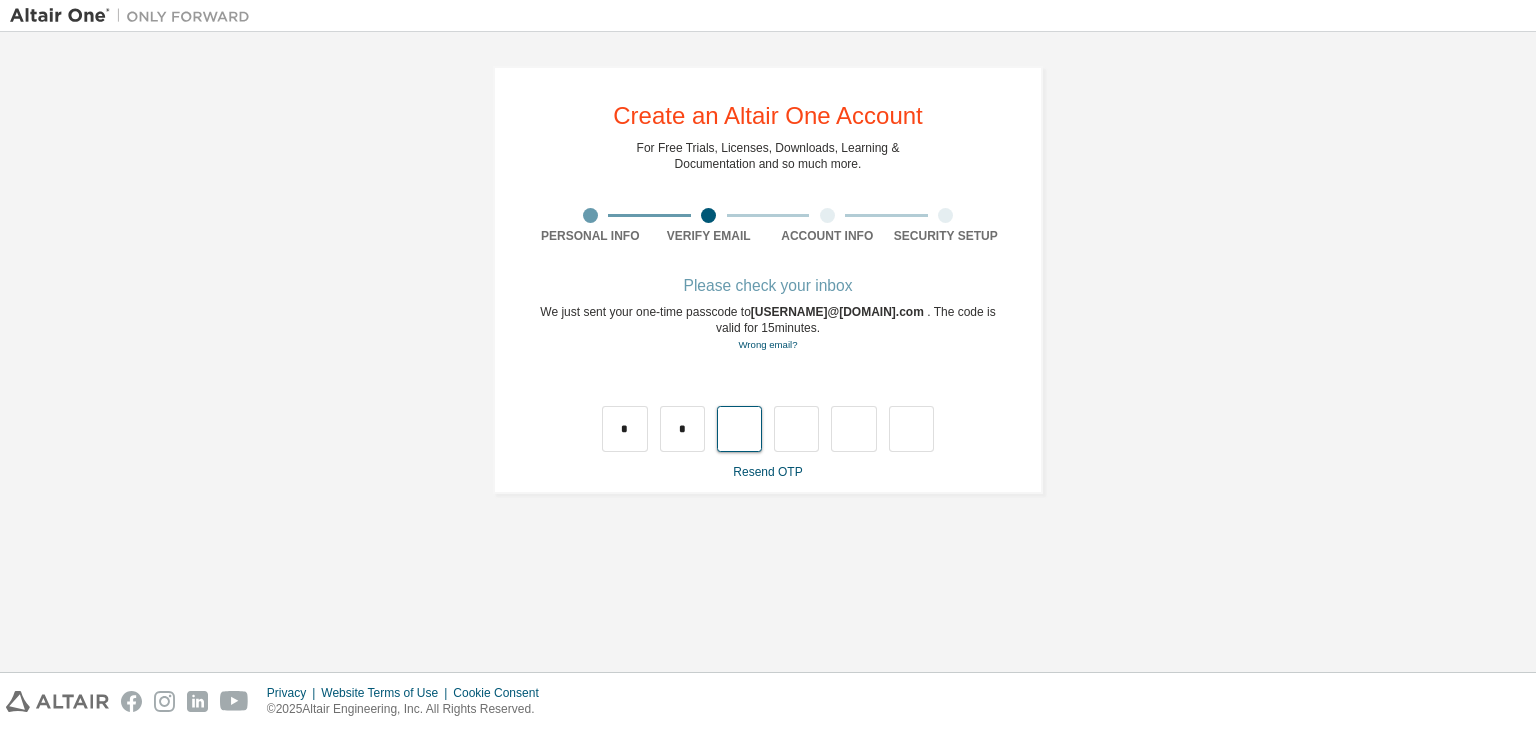 type on "*" 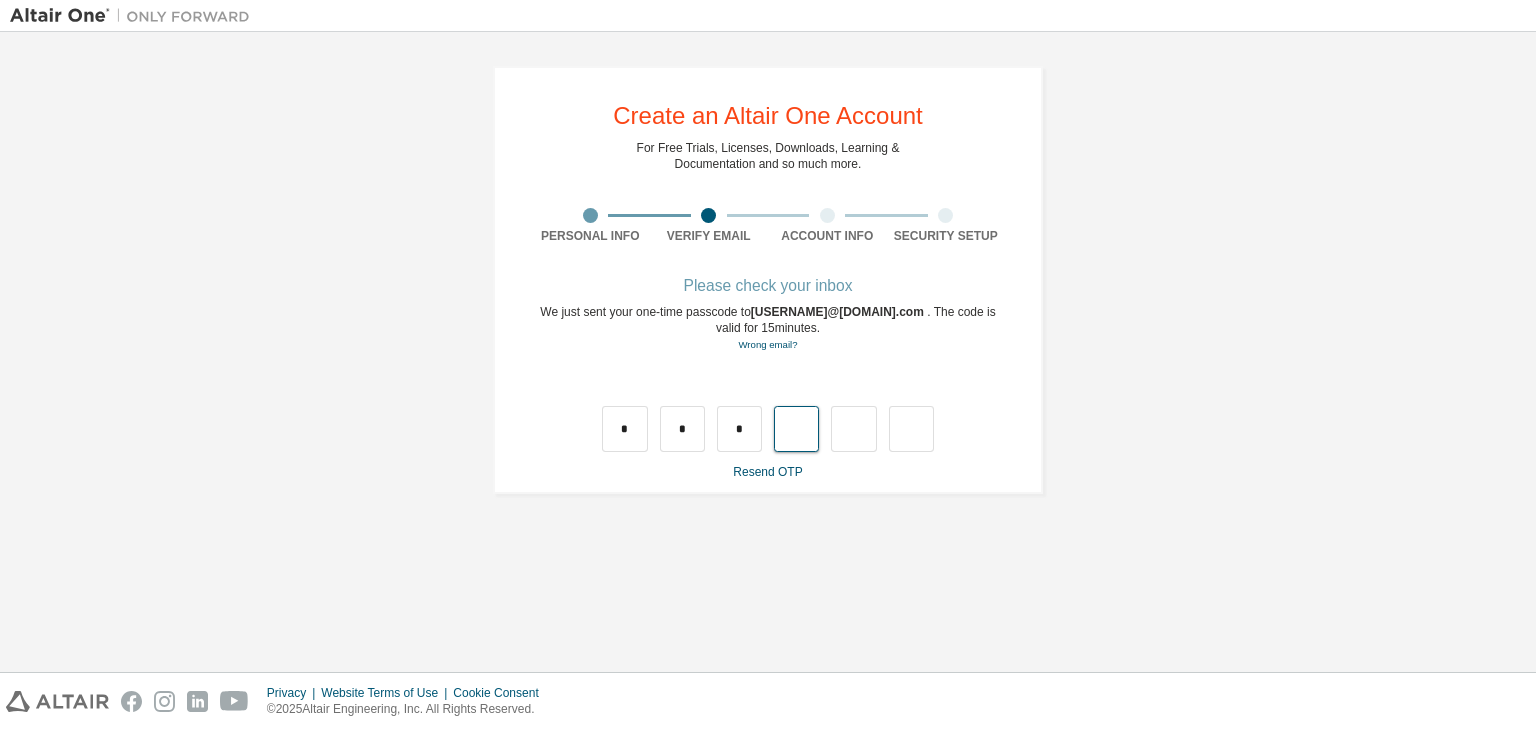 type on "*" 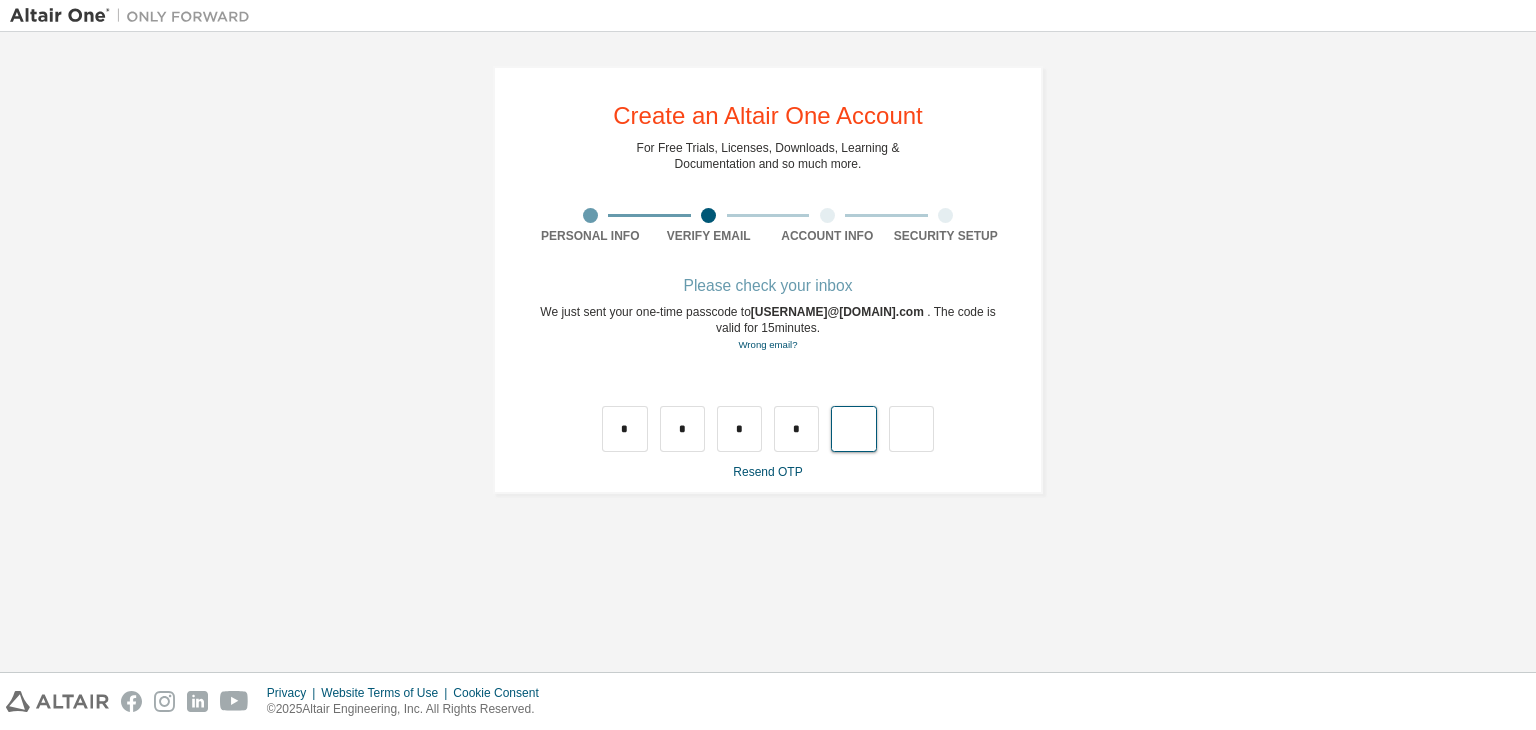 type on "*" 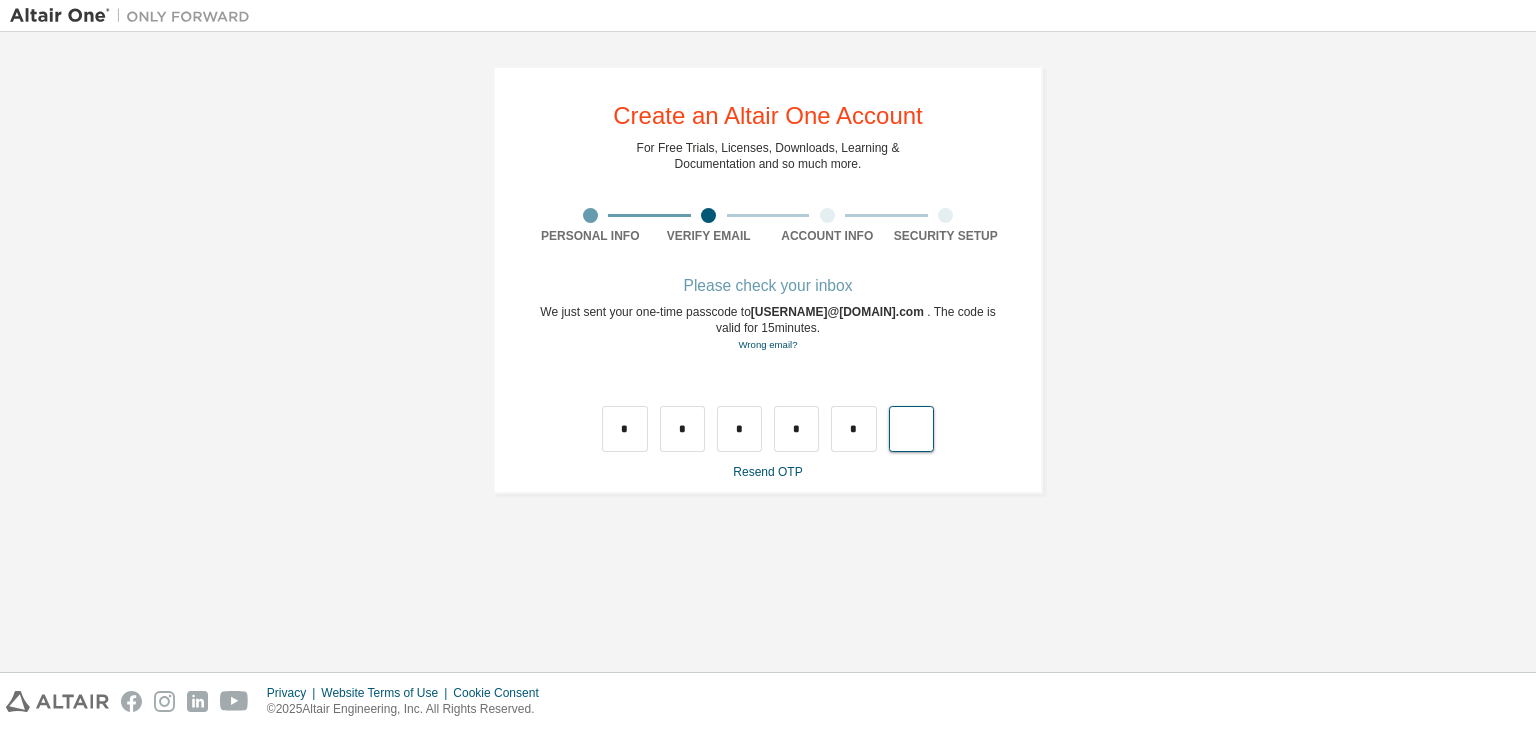 type on "*" 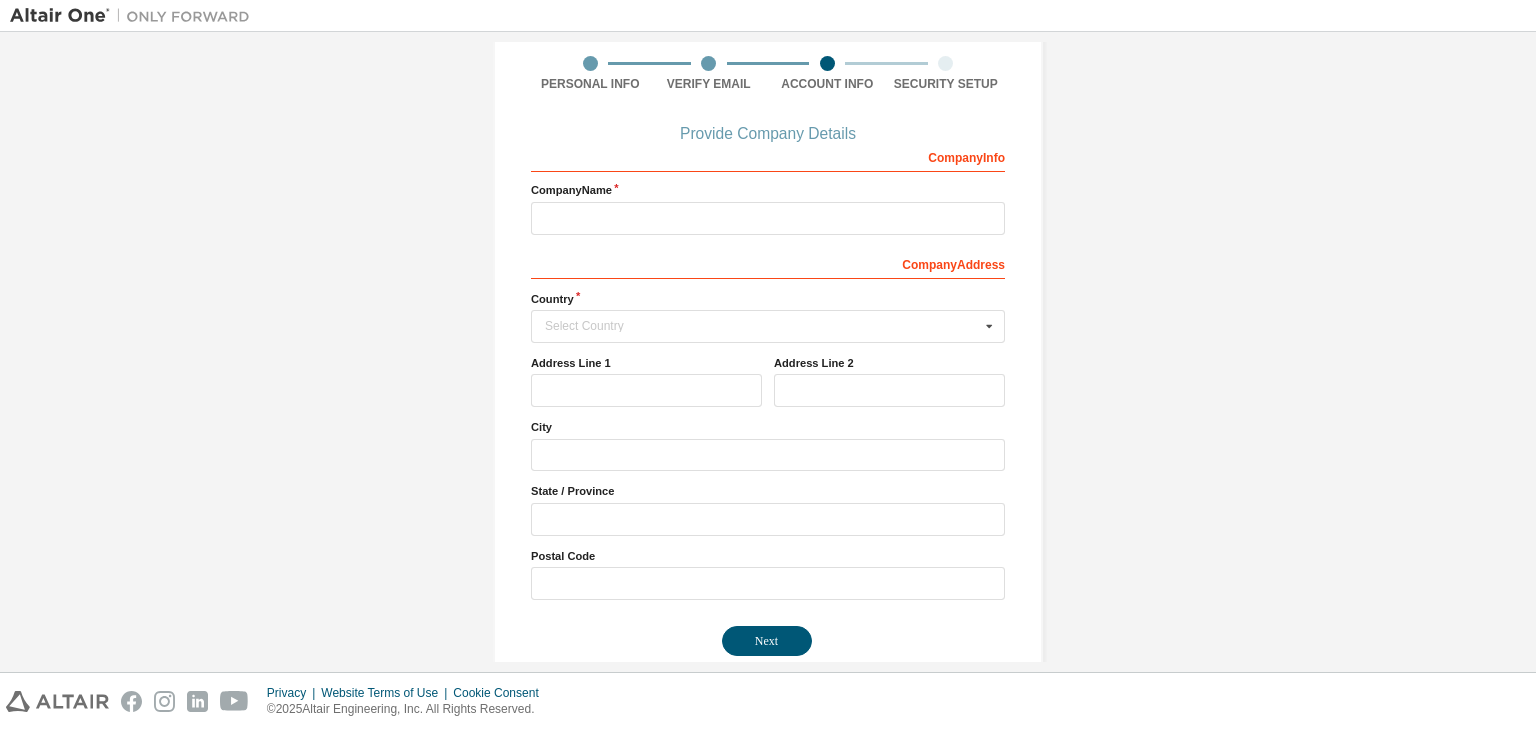 scroll, scrollTop: 154, scrollLeft: 0, axis: vertical 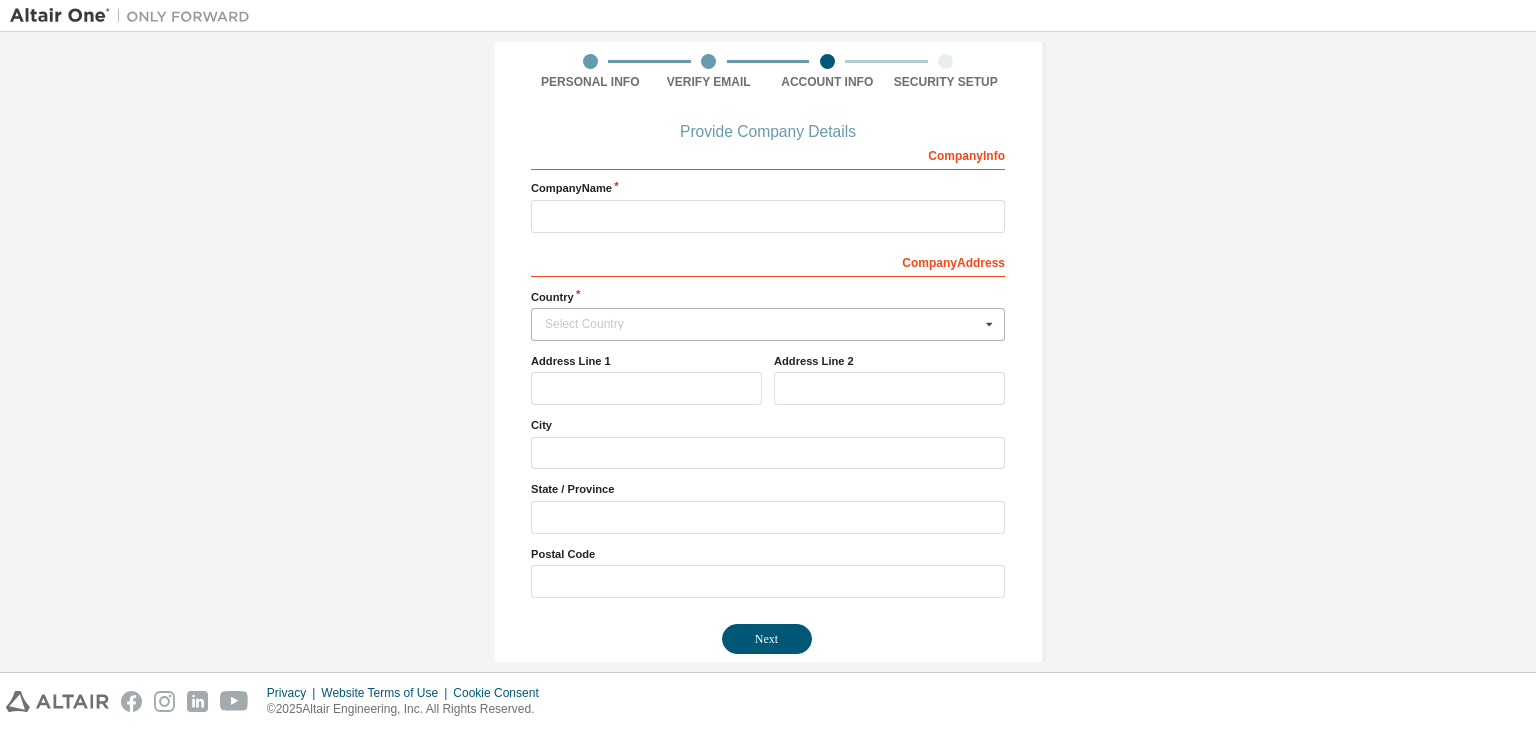 click on "Select Country" at bounding box center [762, 324] 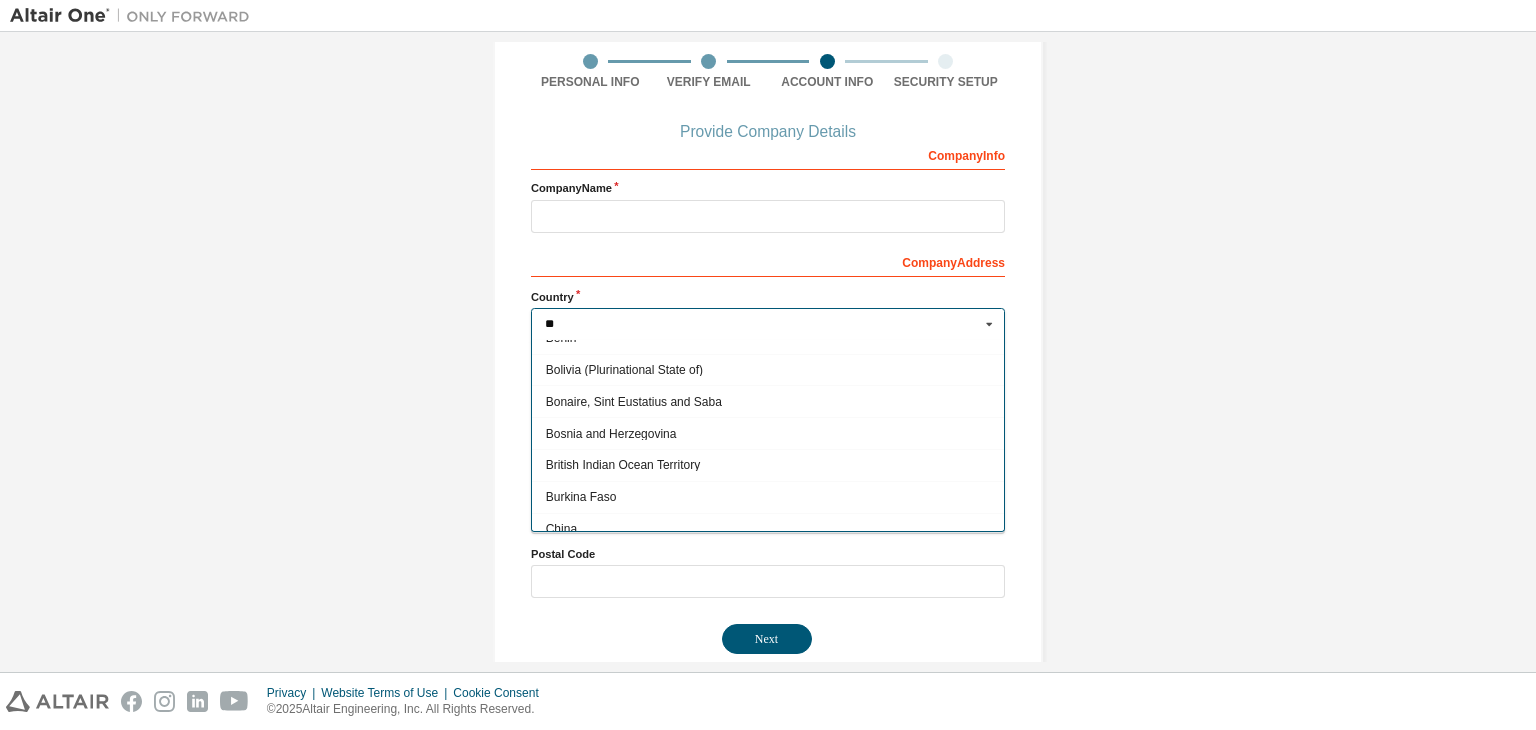 scroll, scrollTop: 0, scrollLeft: 0, axis: both 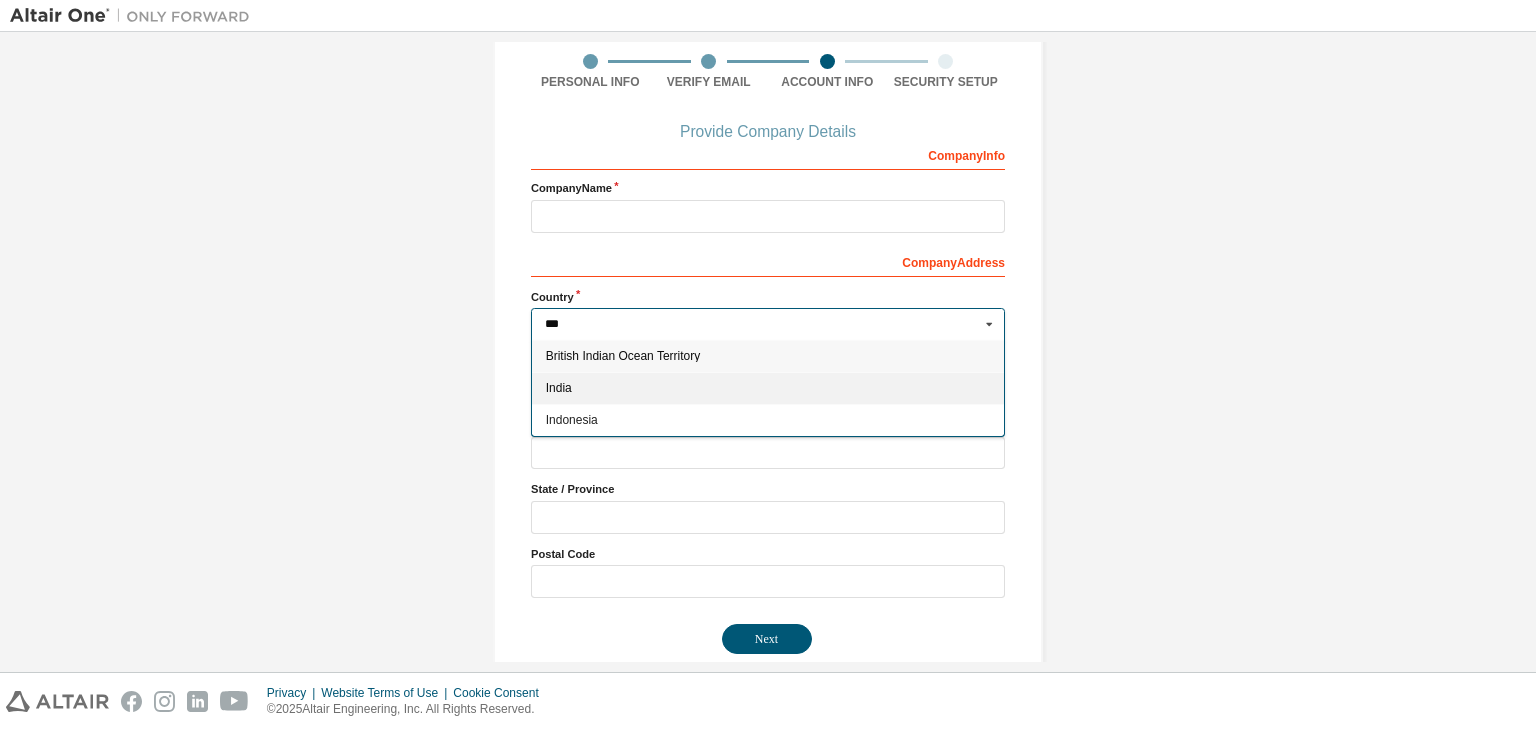 type on "***" 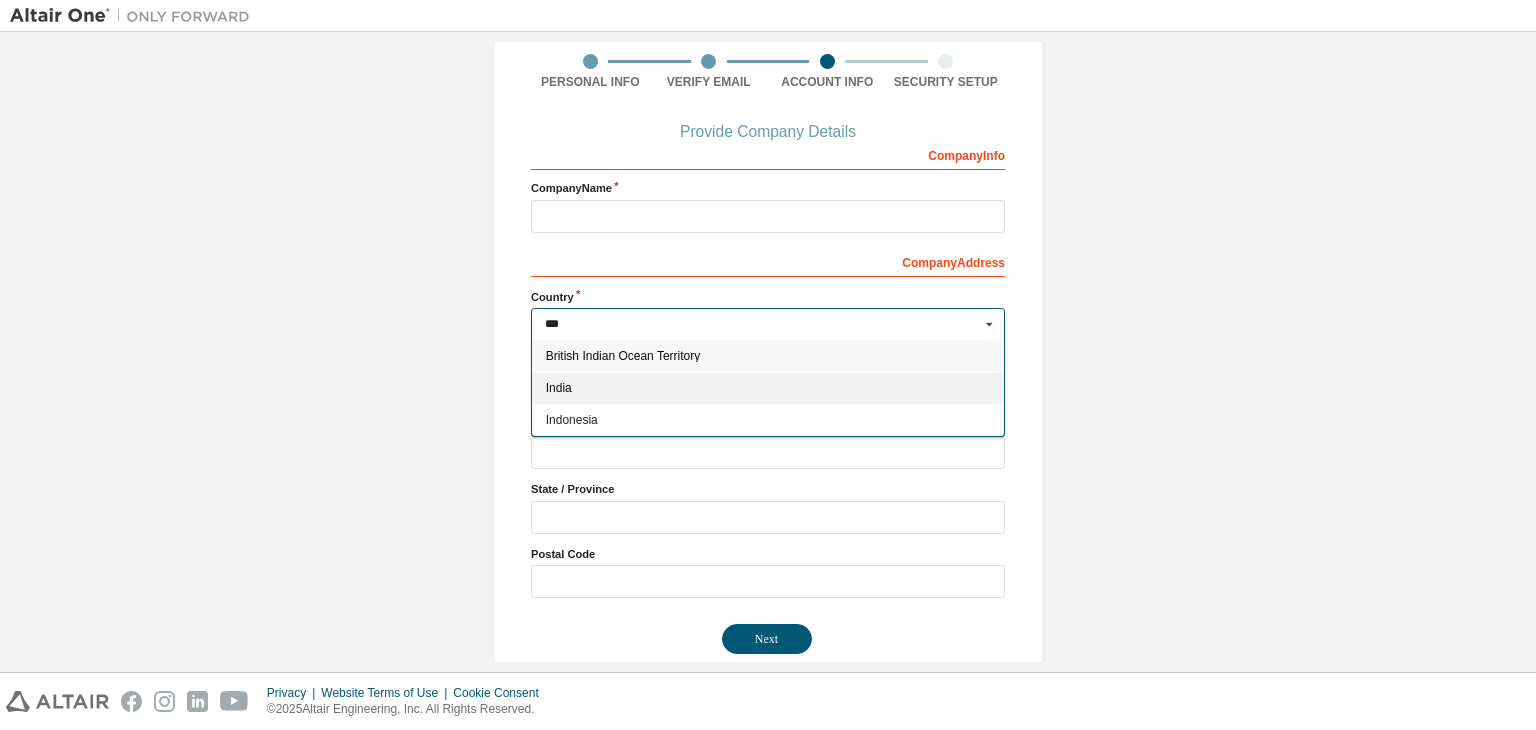 click on "India" at bounding box center [768, 388] 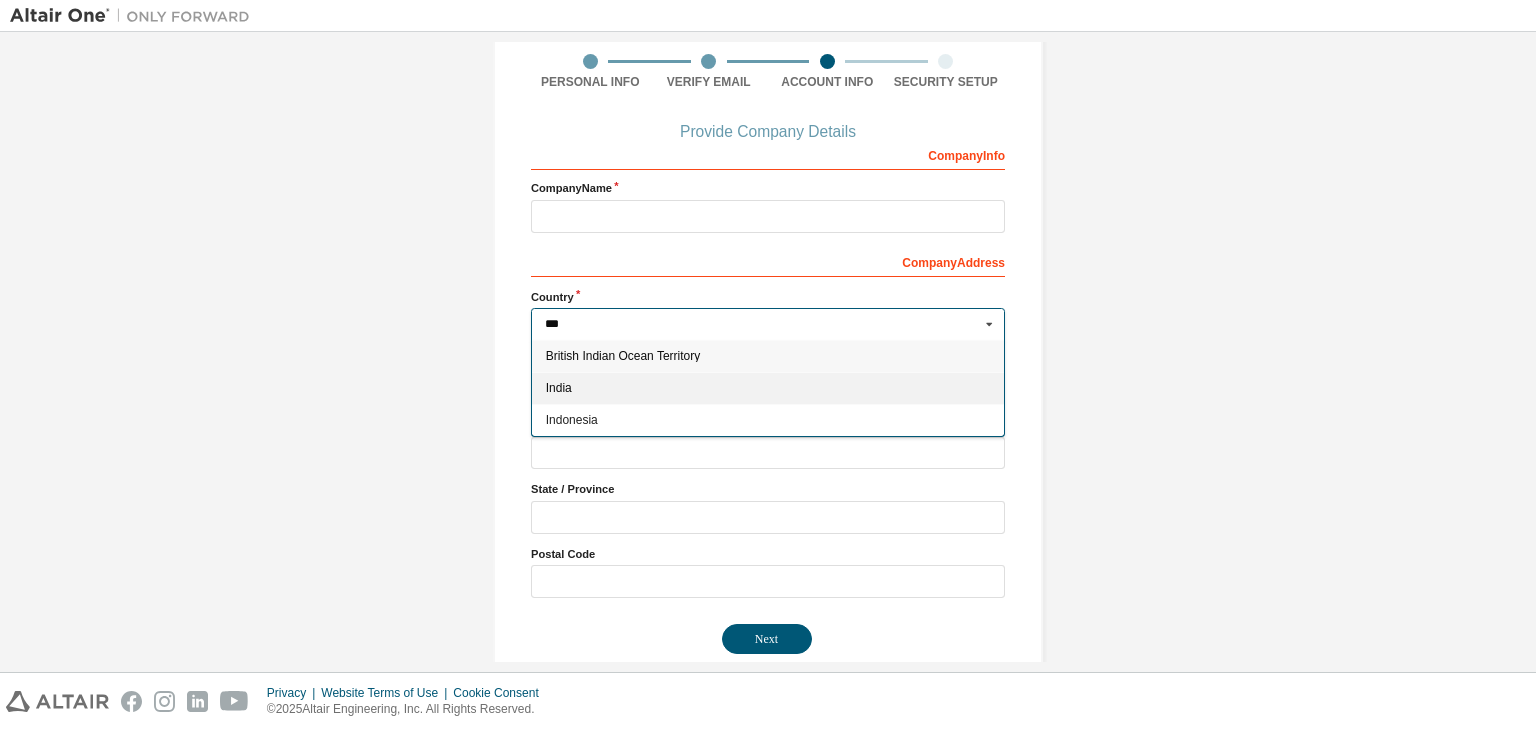 type on "***" 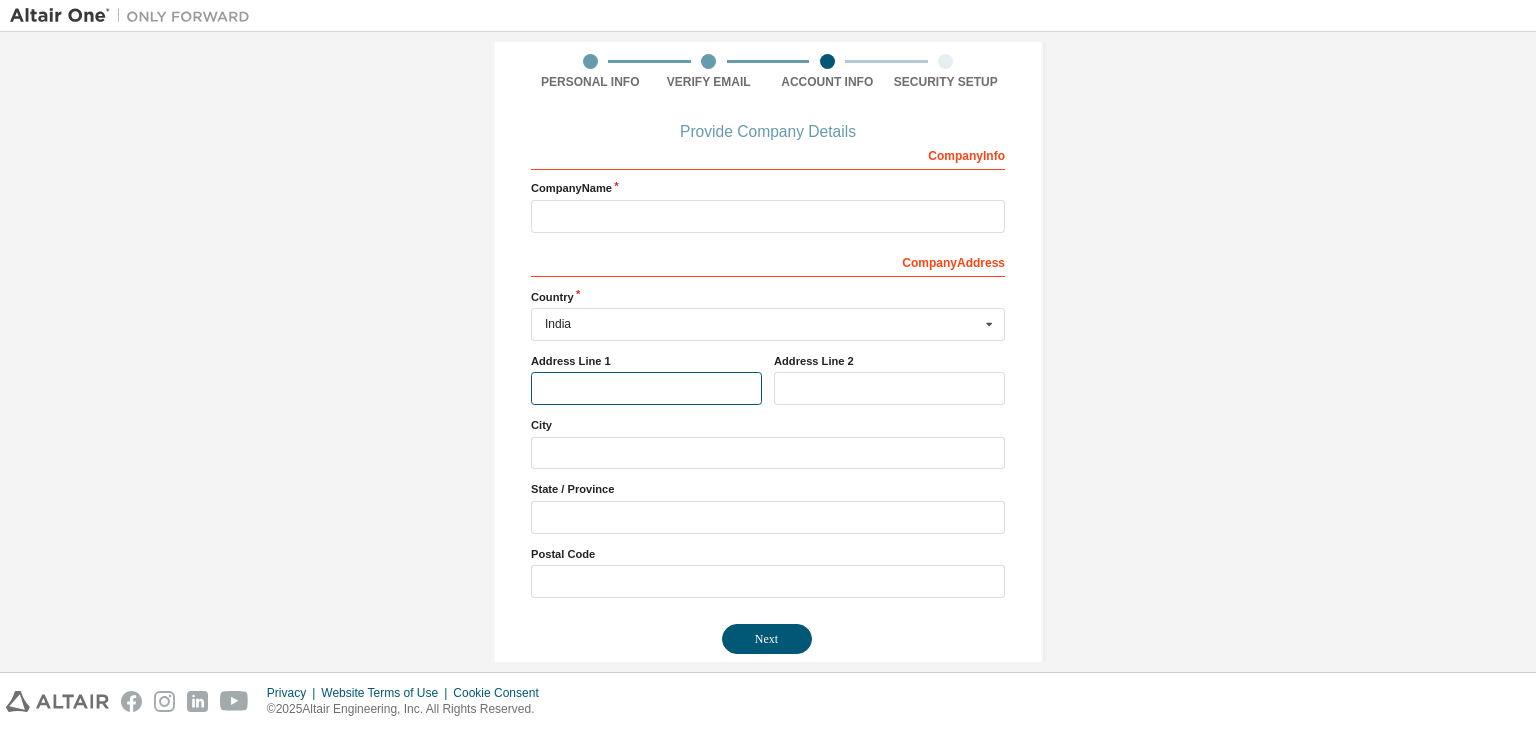 click at bounding box center [646, 388] 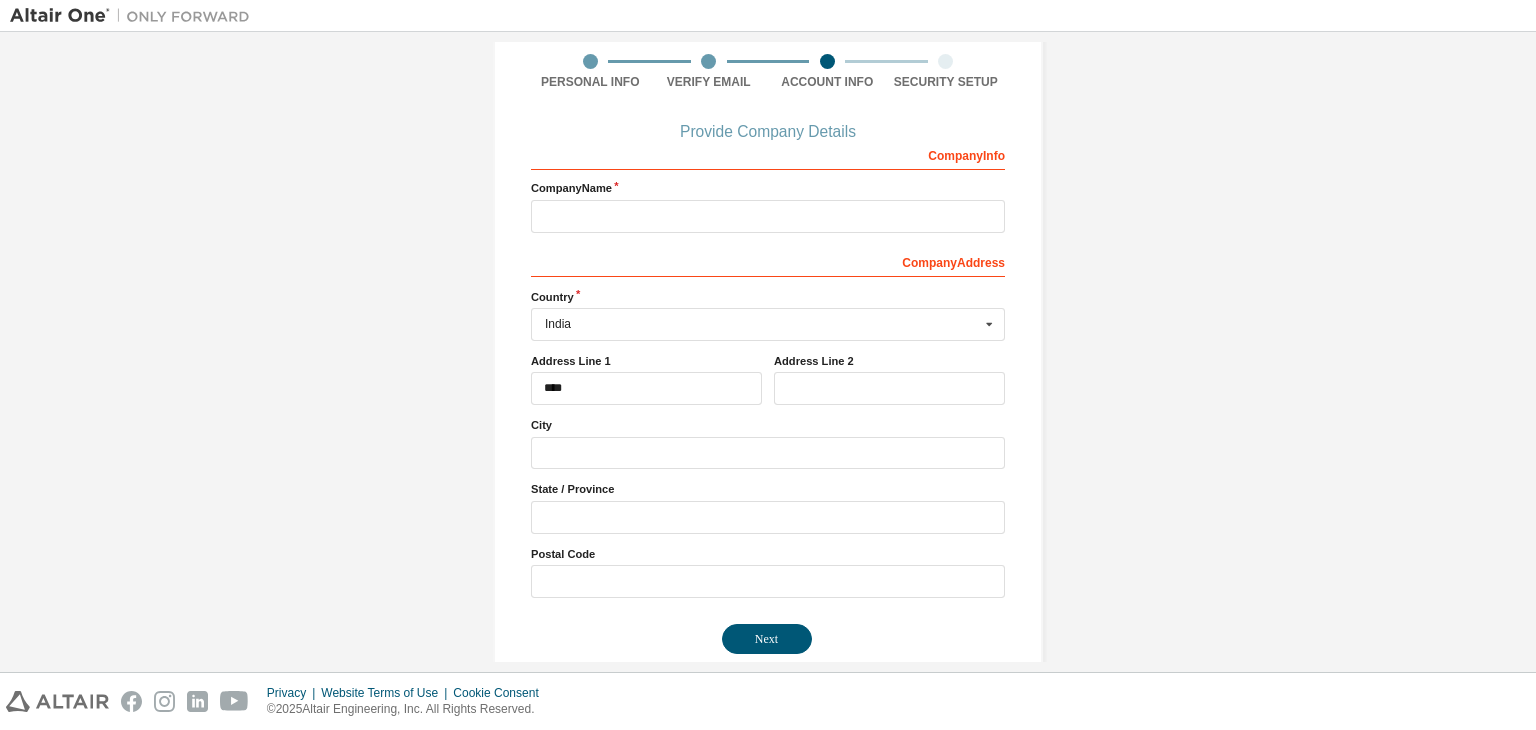 type on "***" 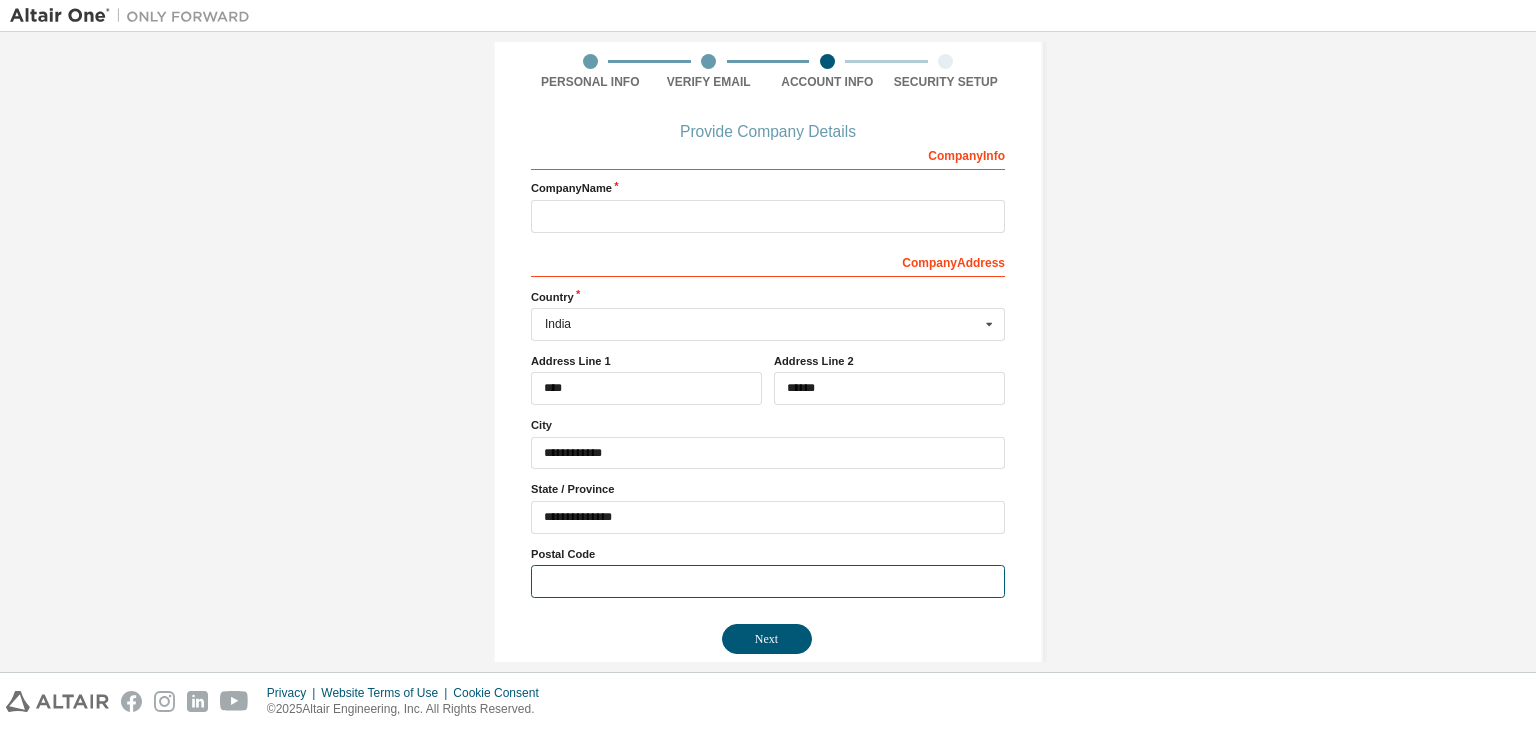 type on "******" 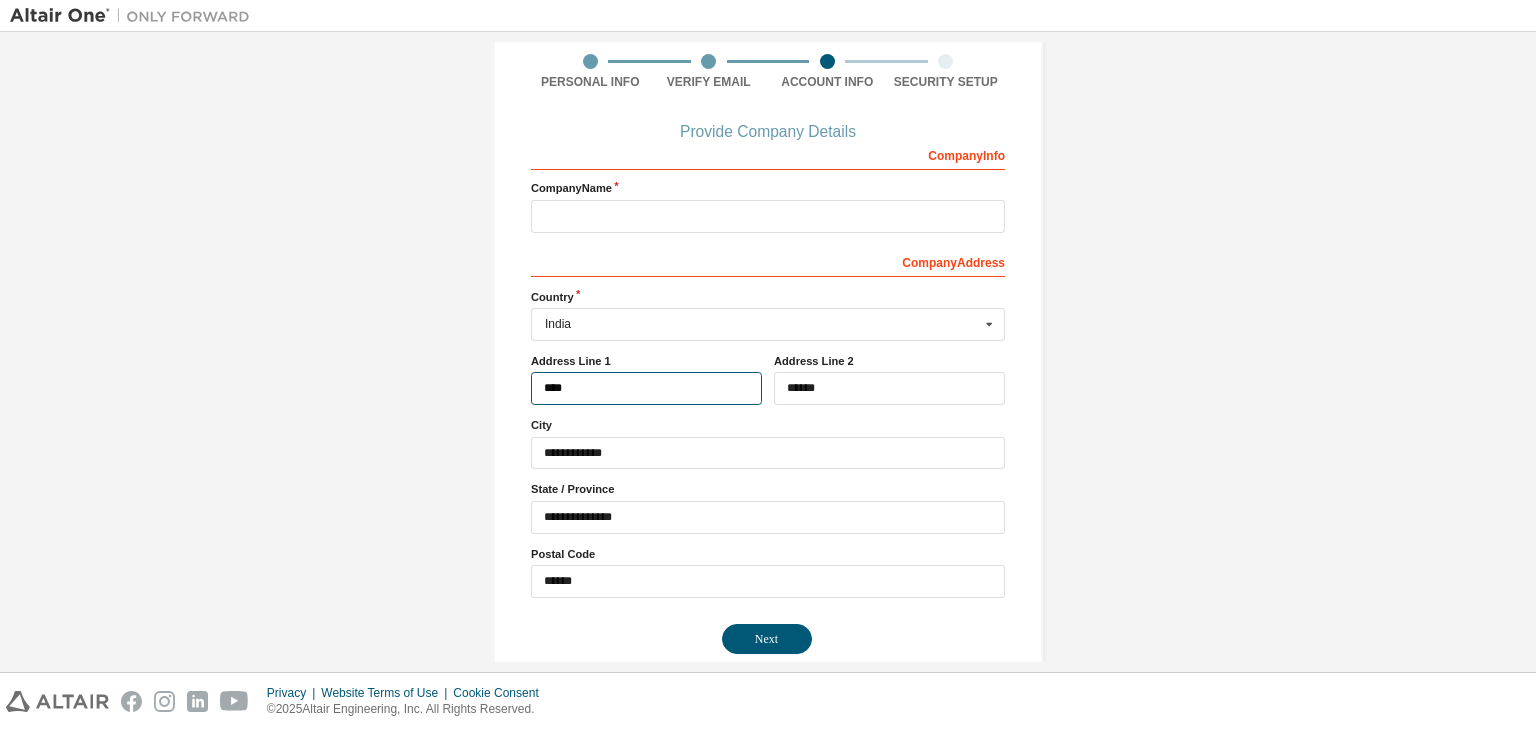 type on "***" 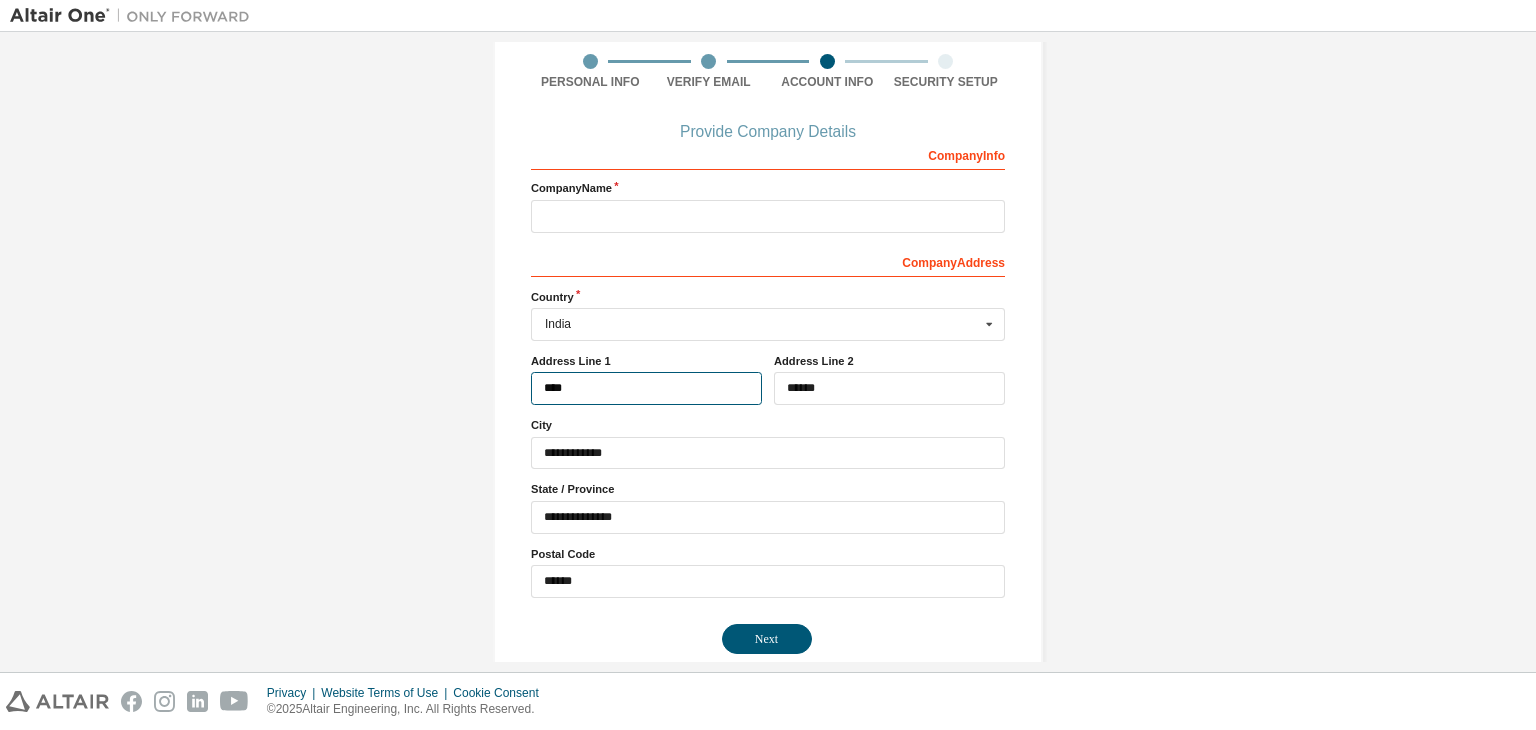 click on "****" at bounding box center [646, 388] 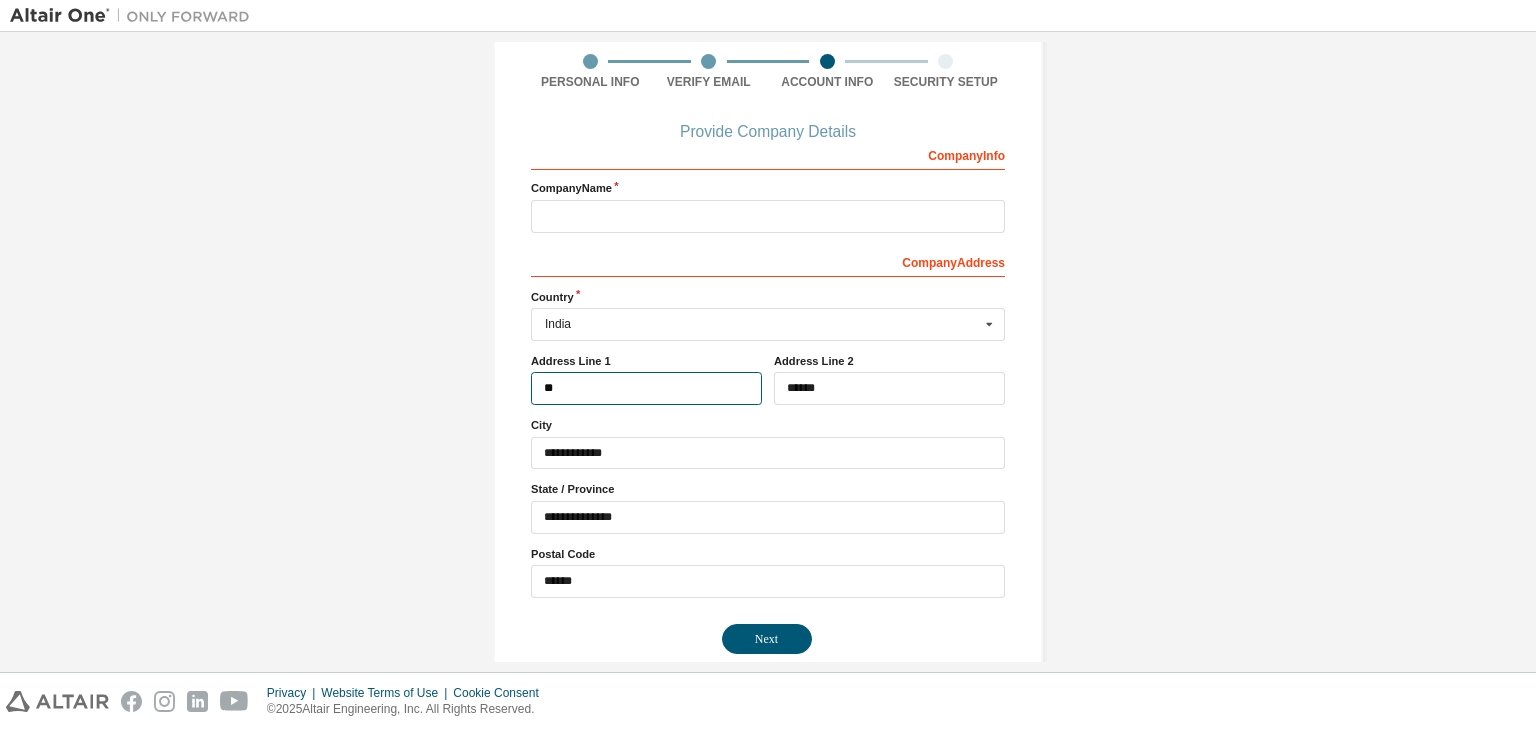 type on "*" 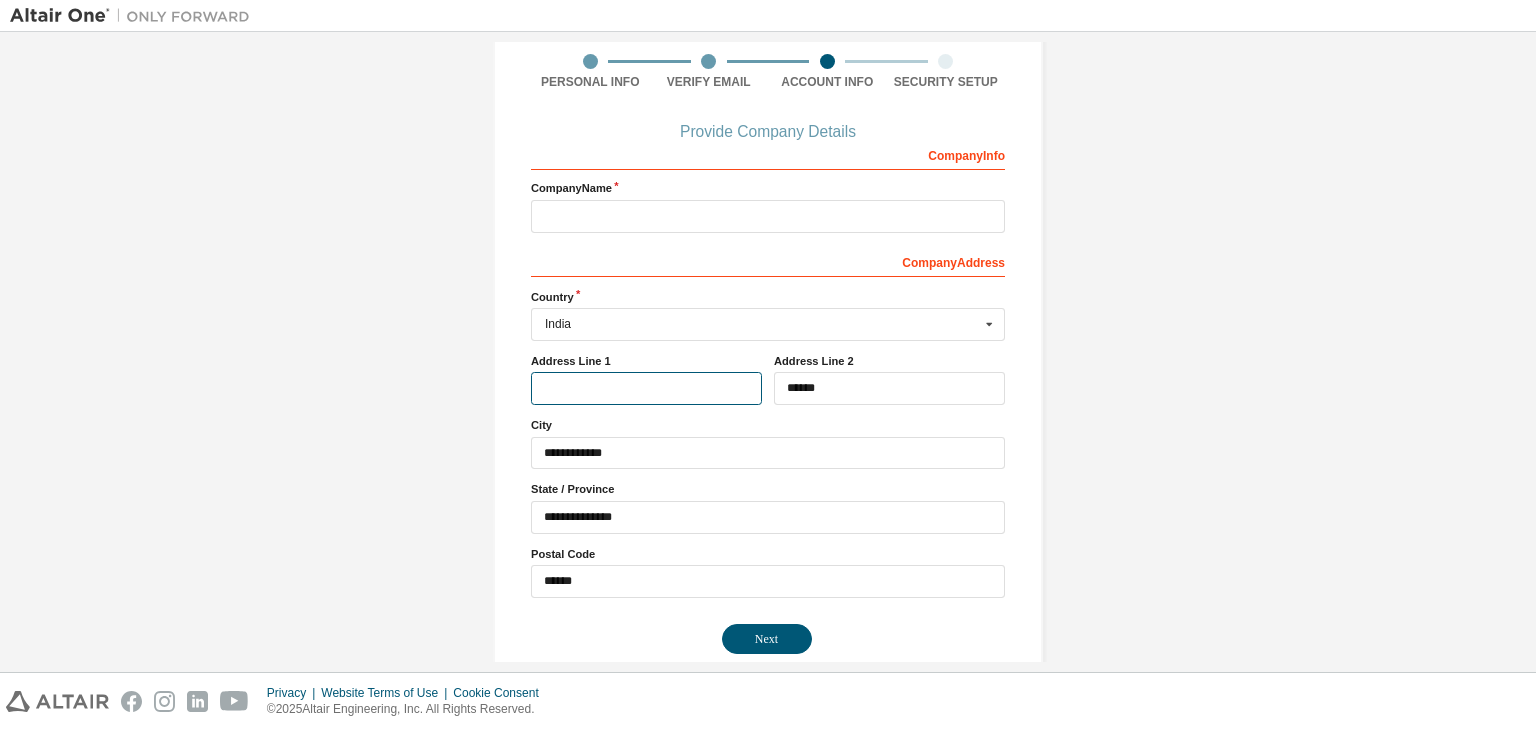 type 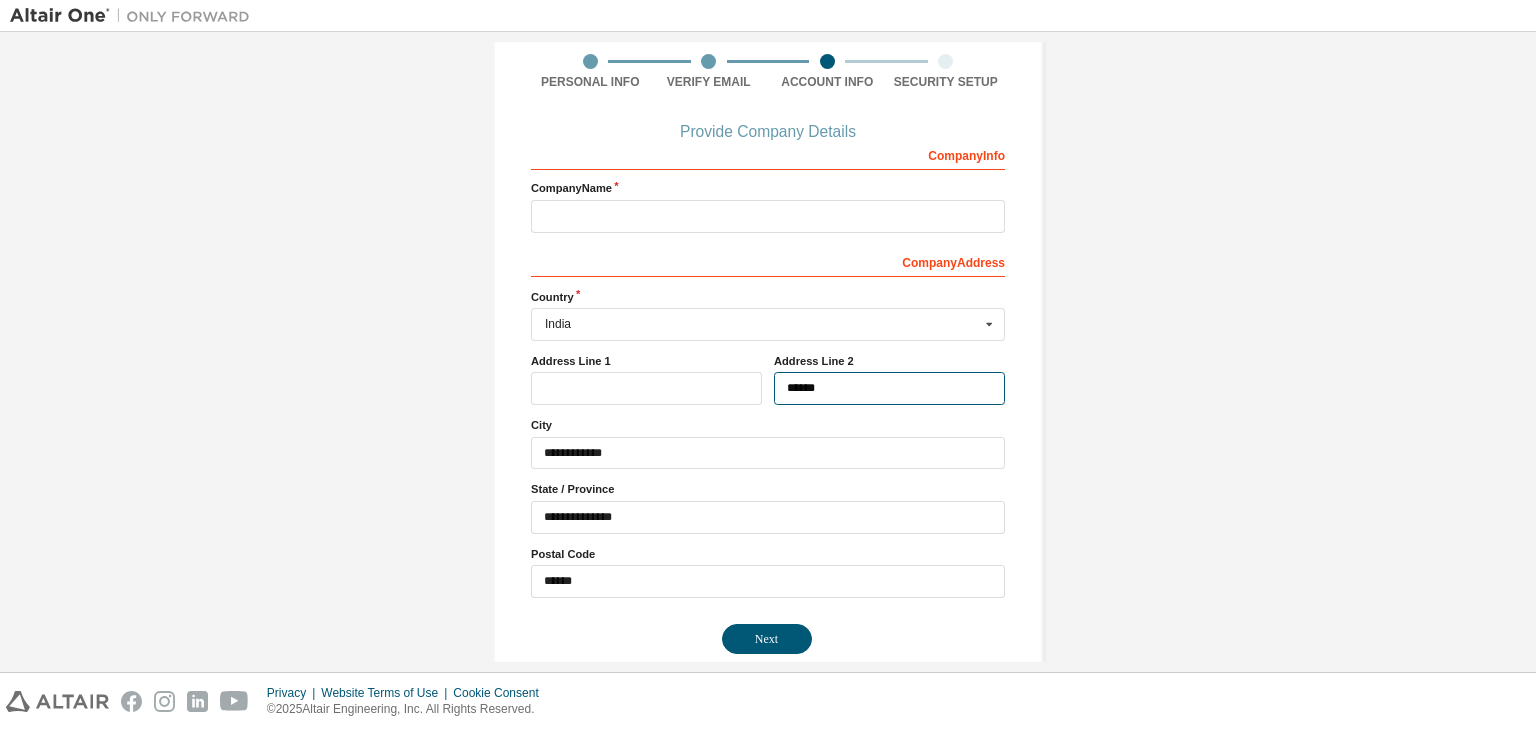 click on "******" at bounding box center [889, 388] 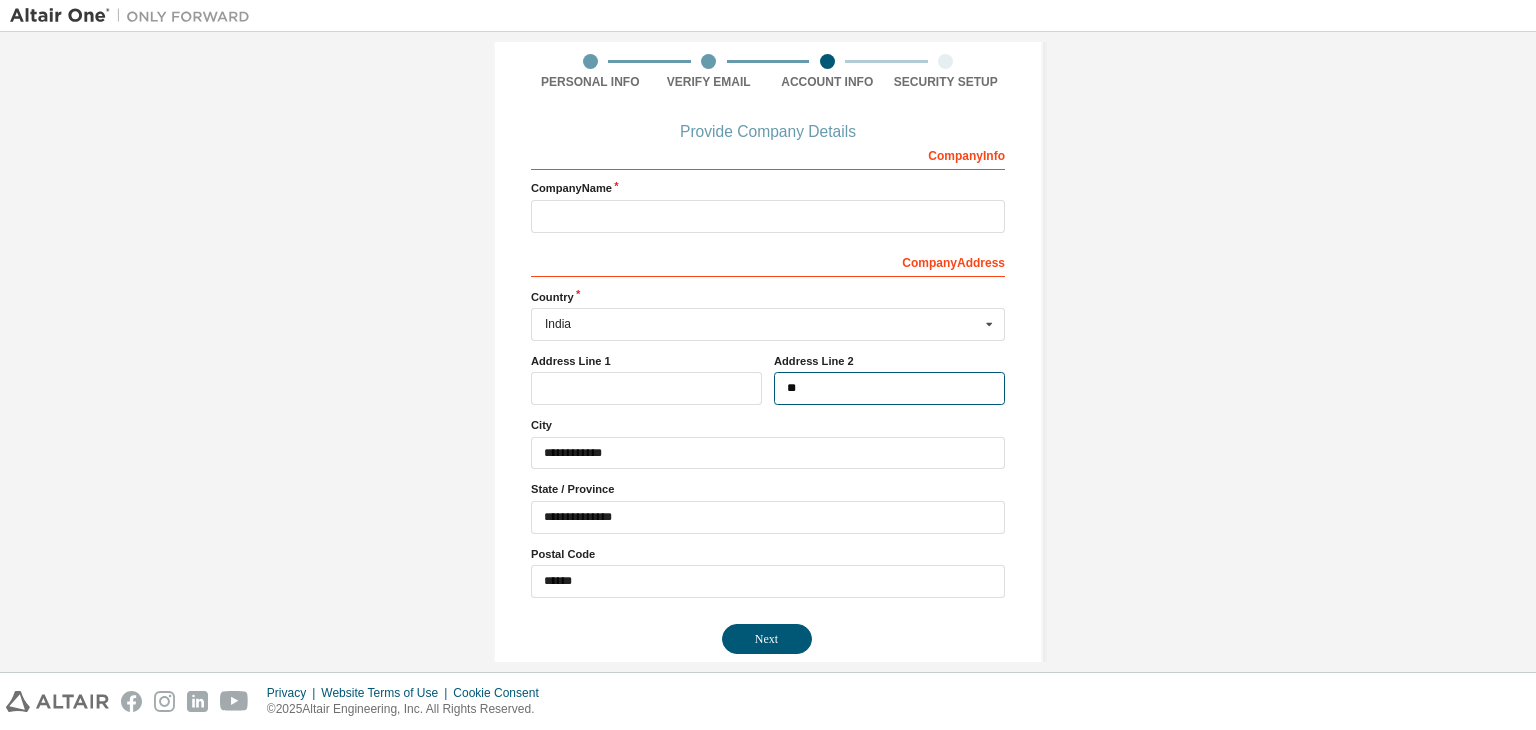 type on "*" 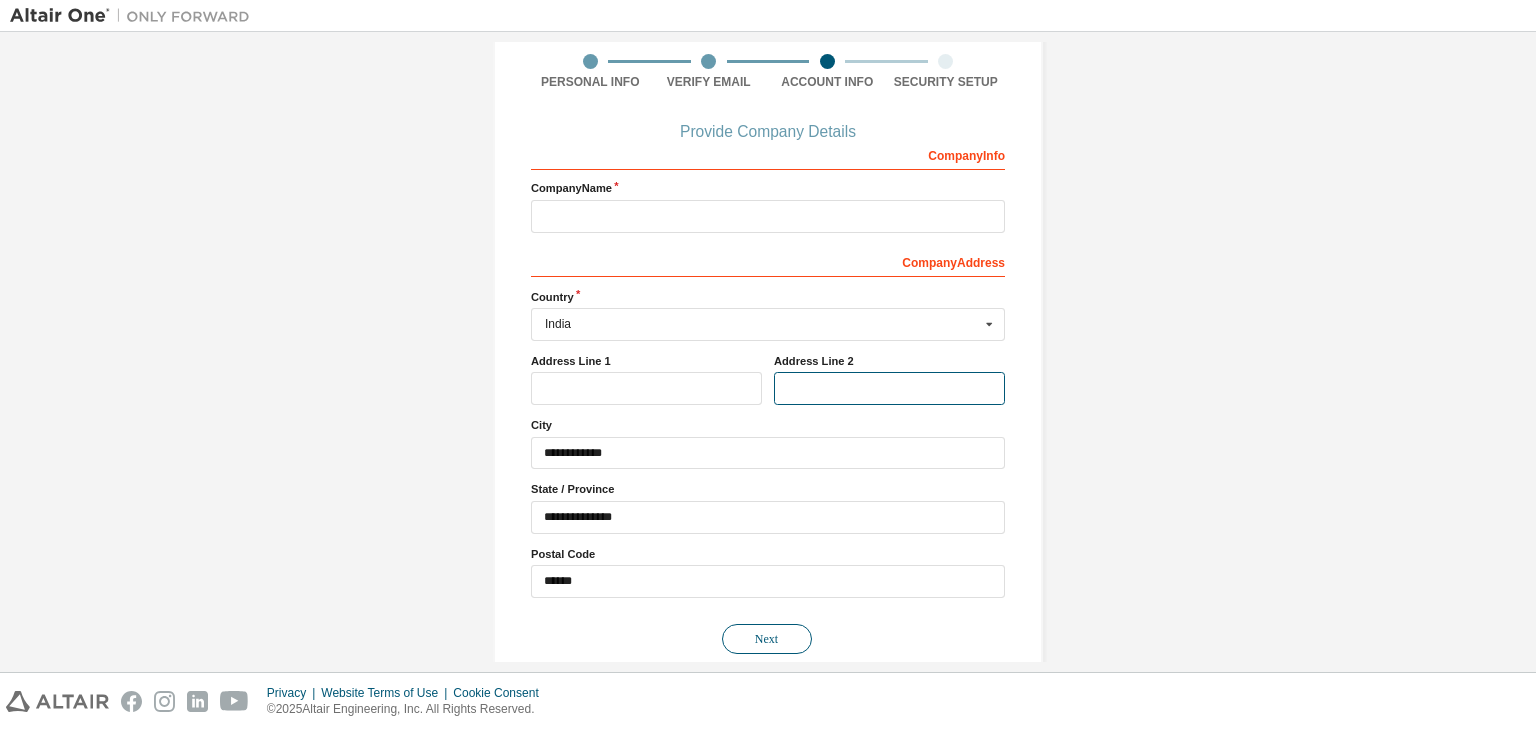 type 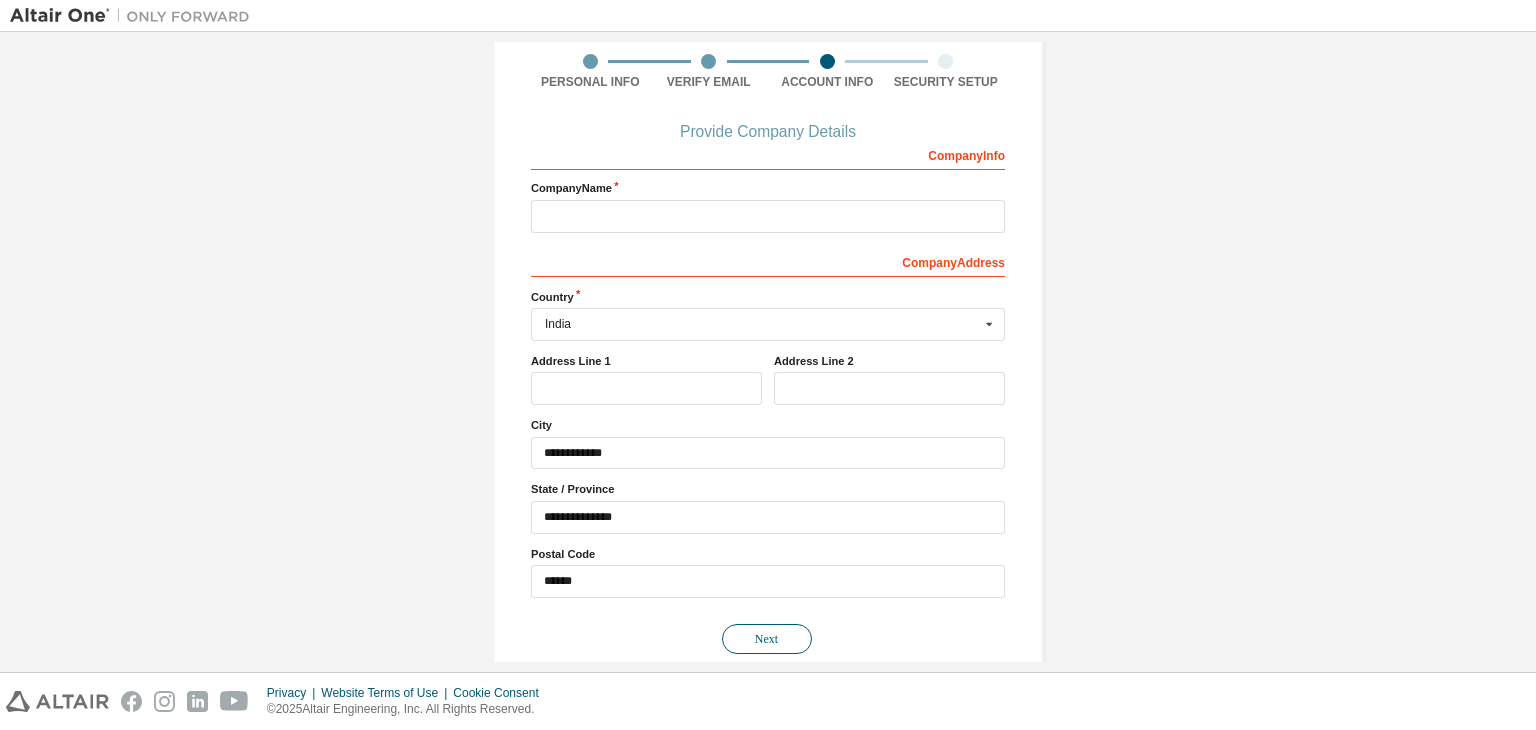 click on "Next" at bounding box center (767, 639) 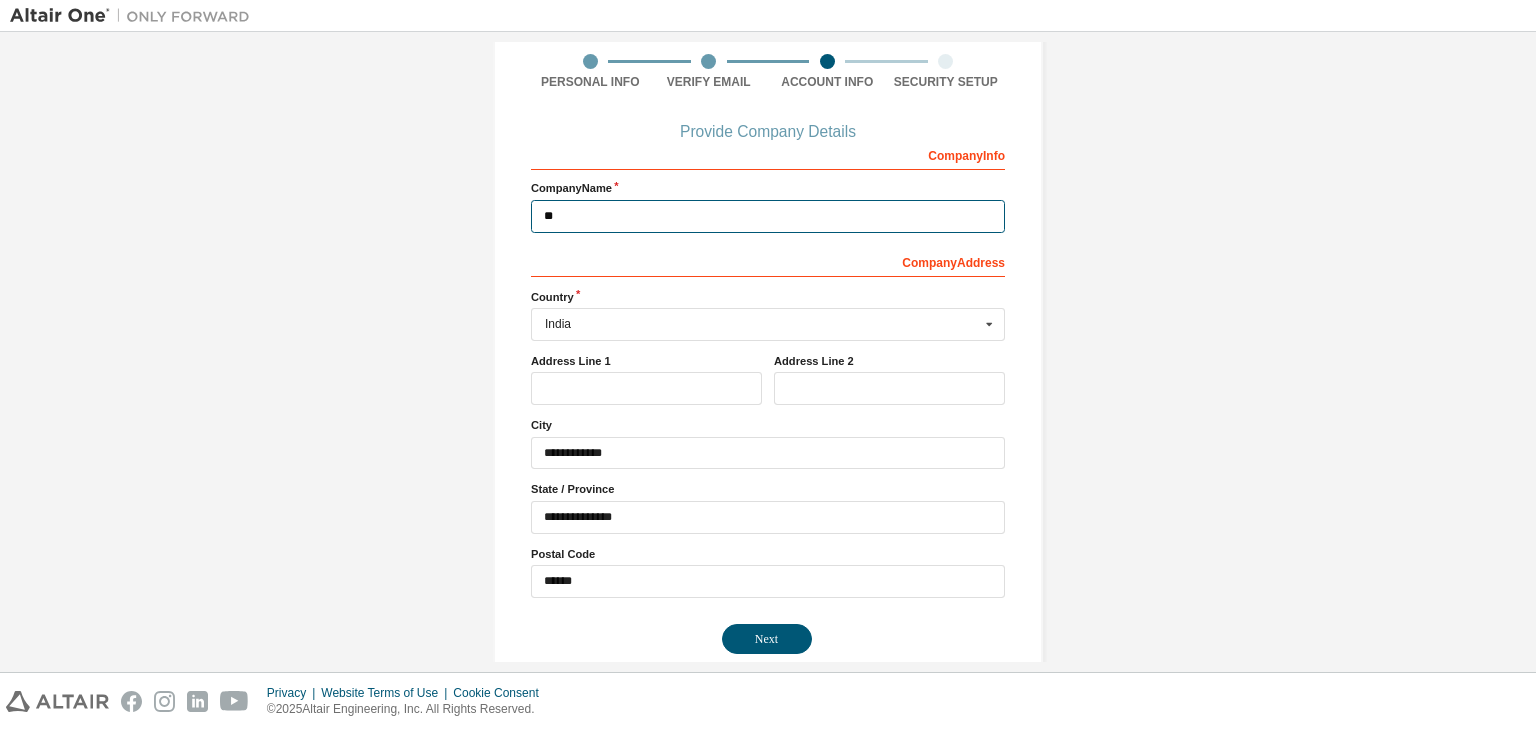 type on "*" 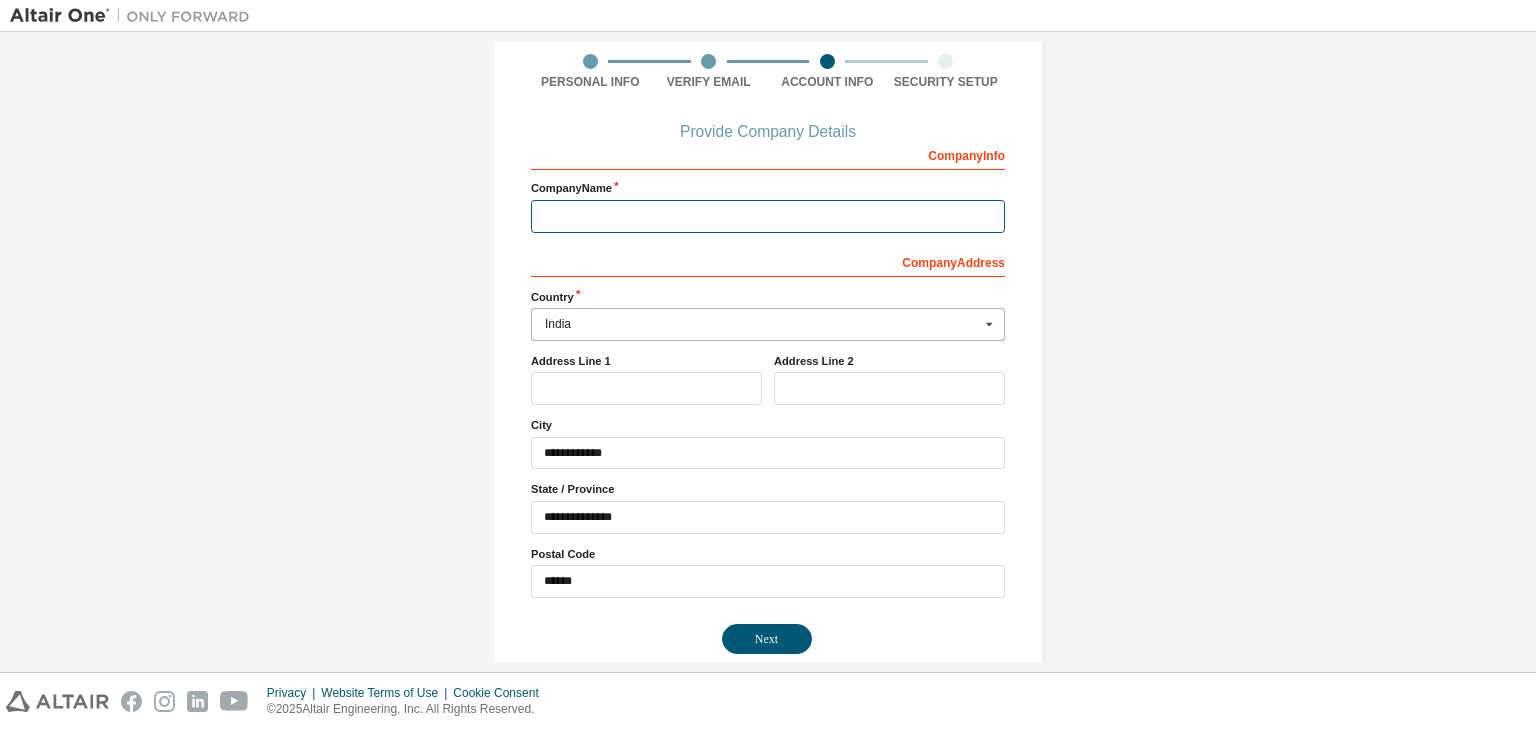 paste on "**********" 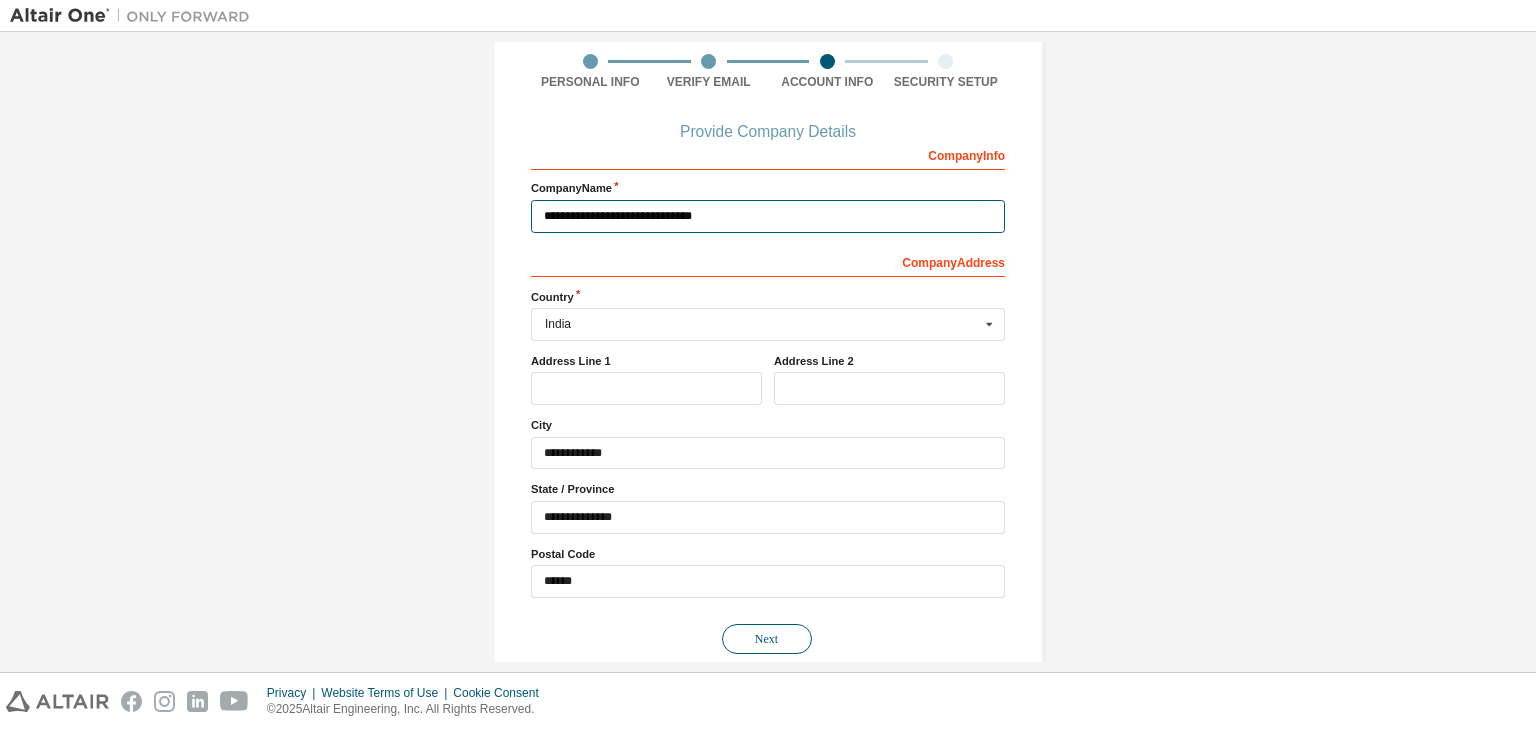 type on "**********" 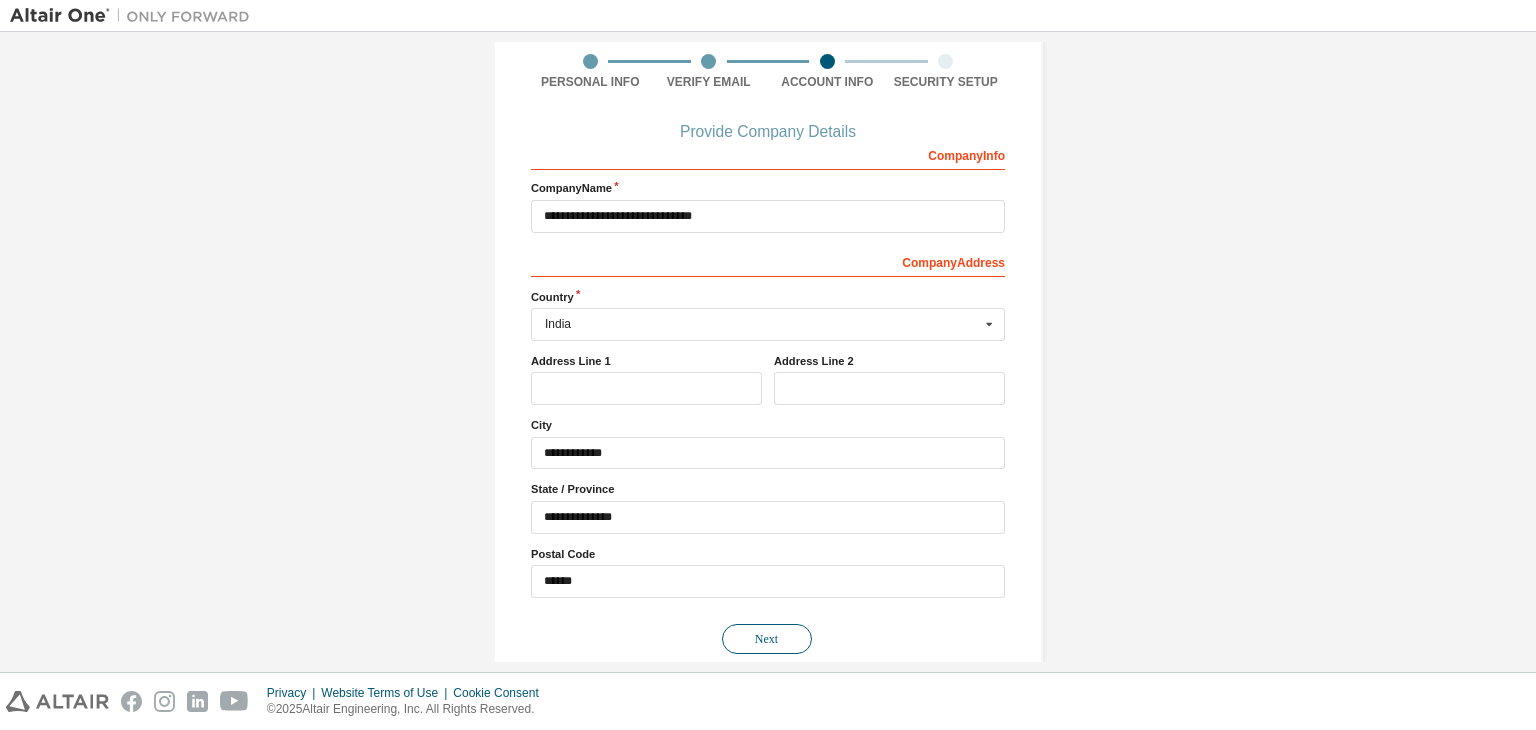 click on "Next" at bounding box center (767, 639) 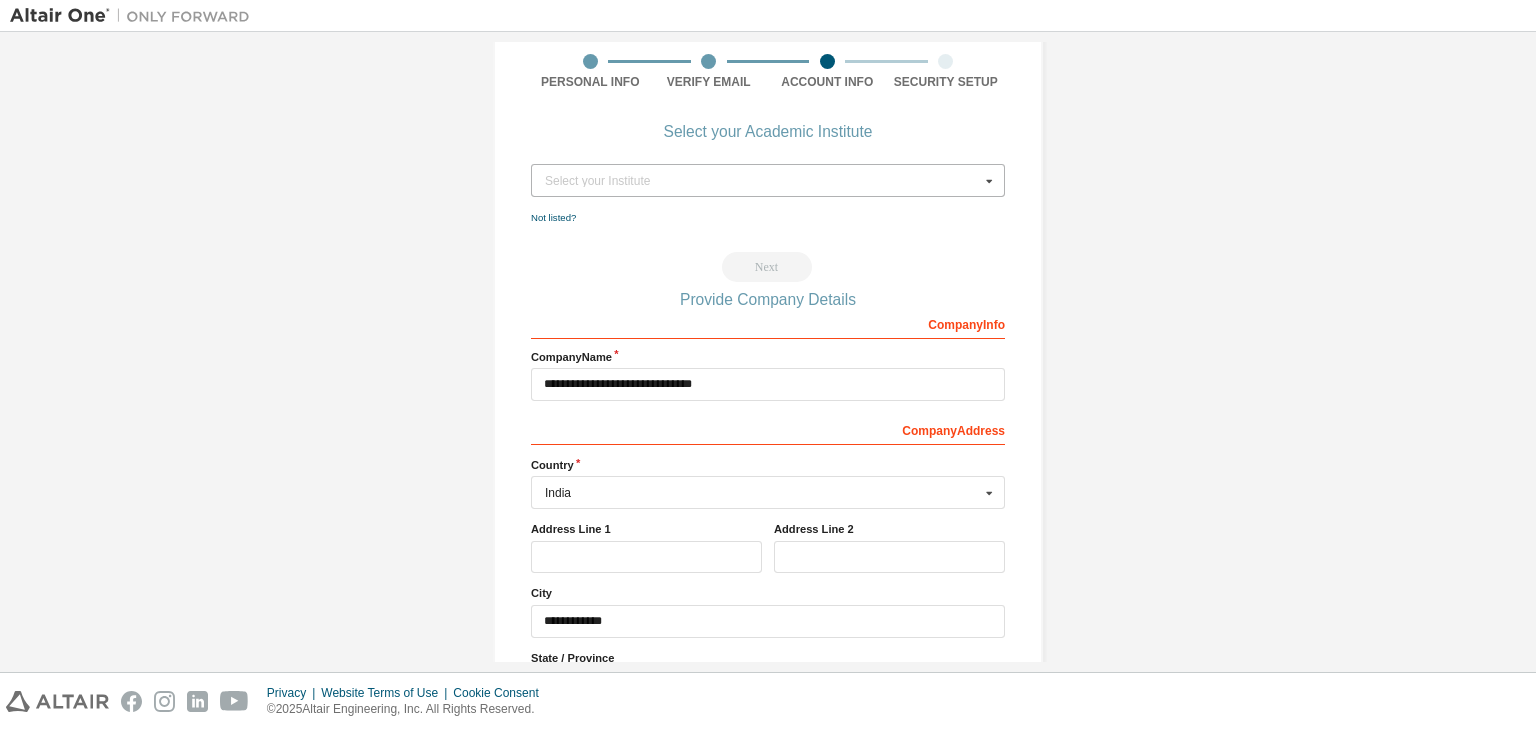 click on "Select your Institute" at bounding box center (762, 181) 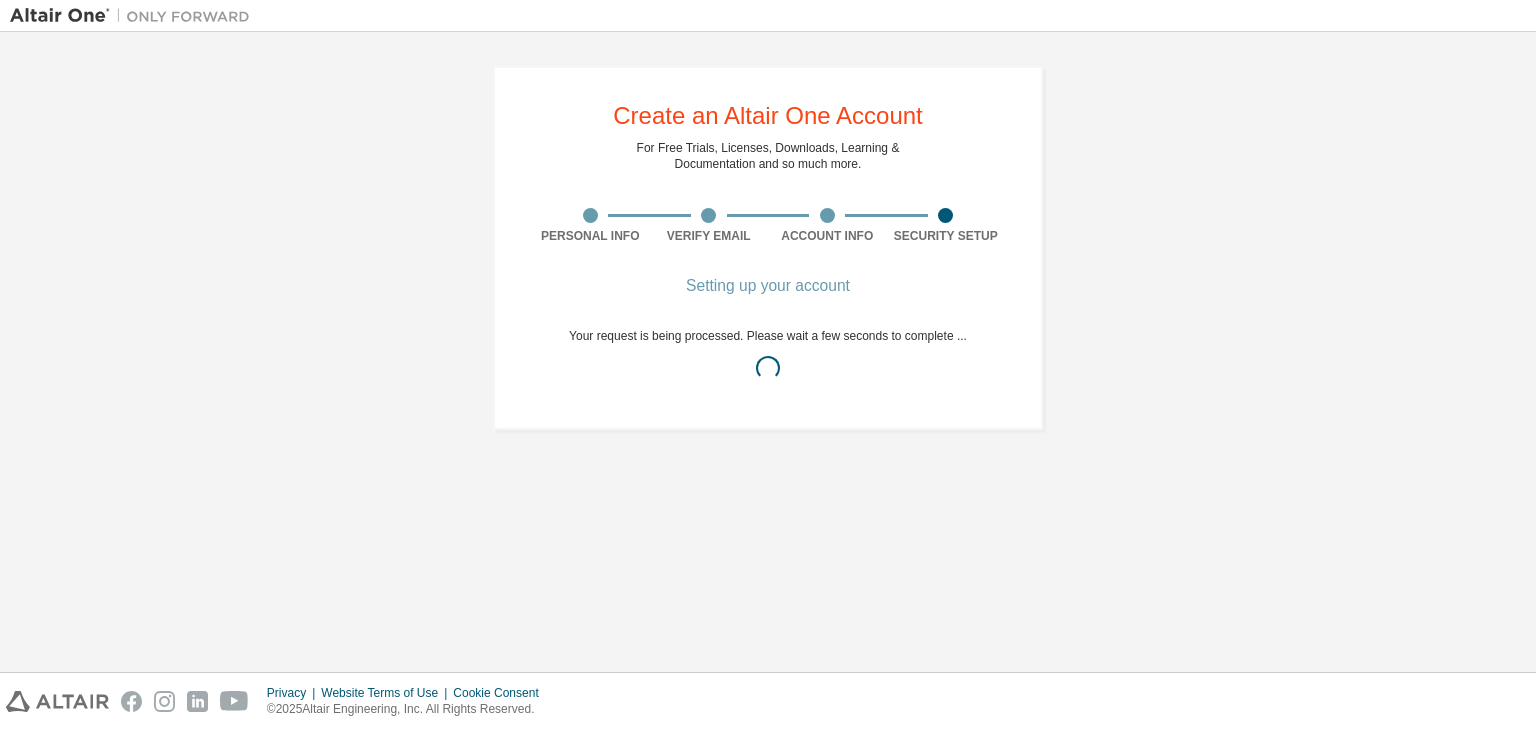 scroll, scrollTop: 0, scrollLeft: 0, axis: both 